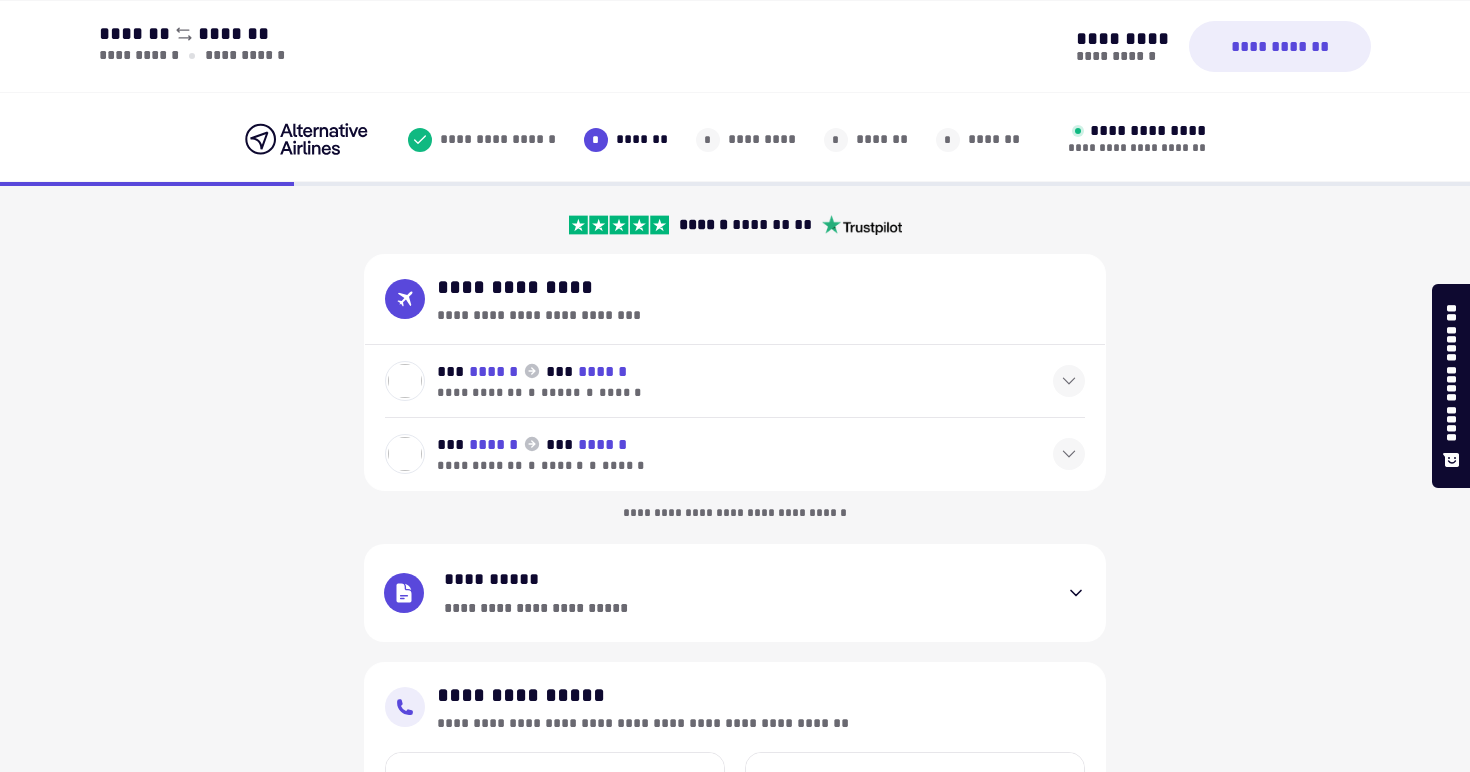 select on "**" 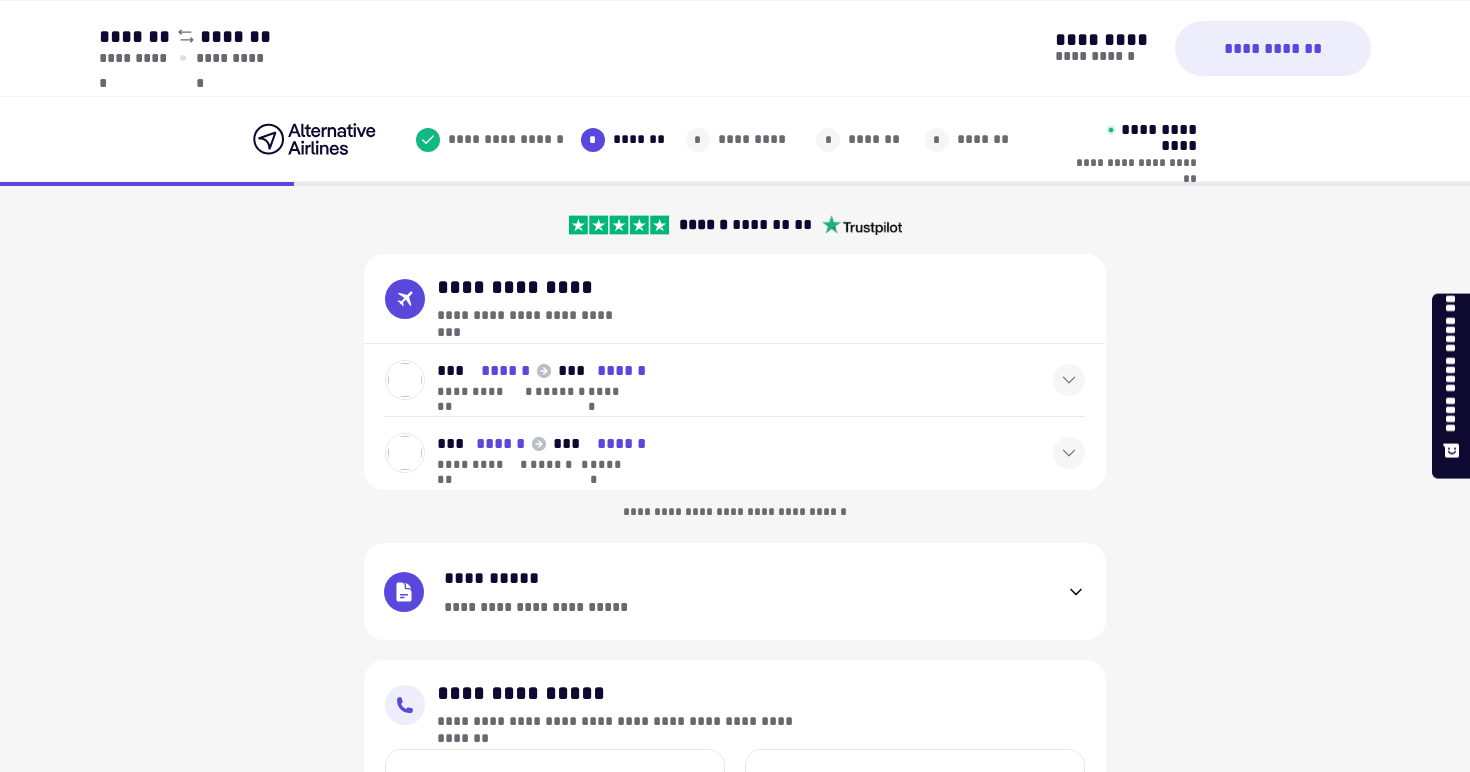 scroll, scrollTop: 0, scrollLeft: 0, axis: both 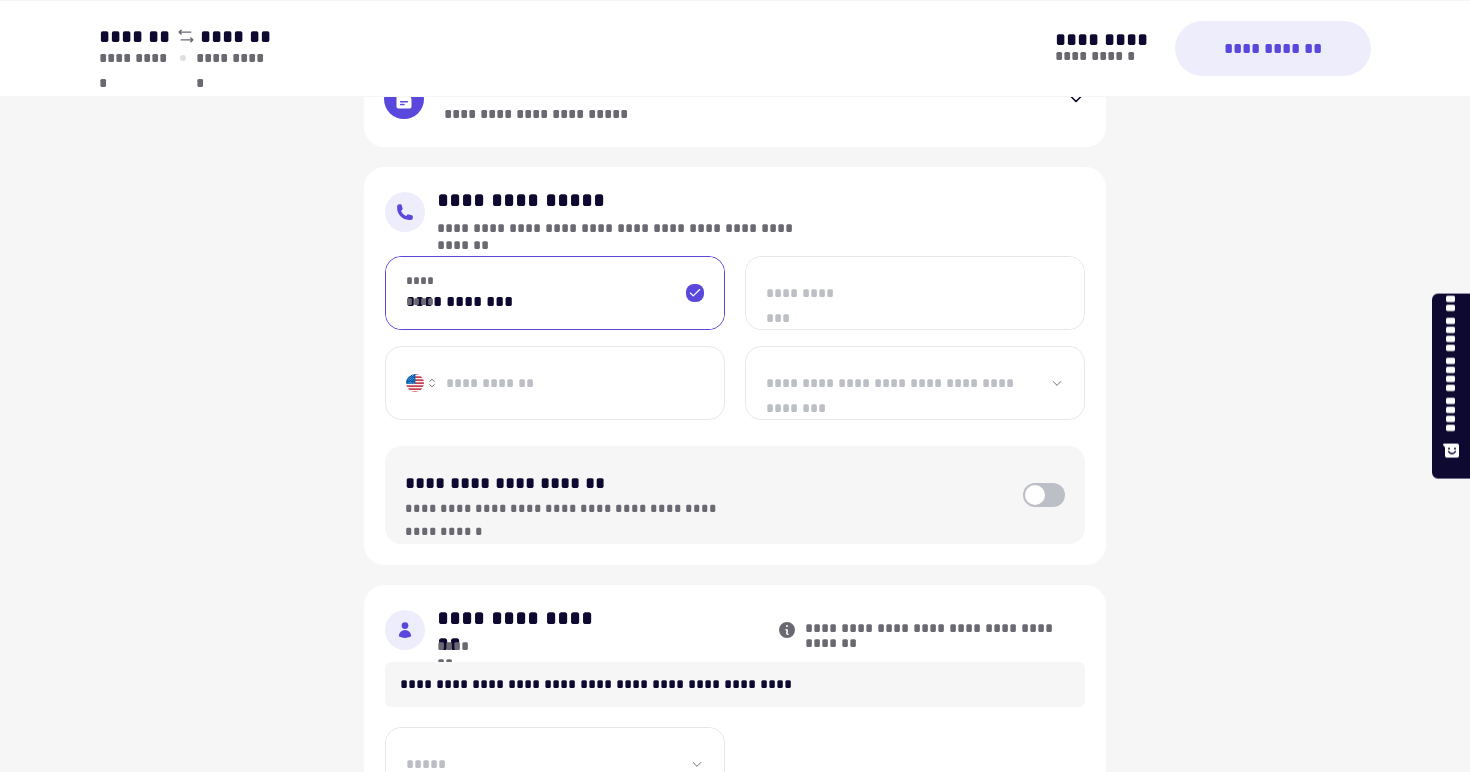 type on "**********" 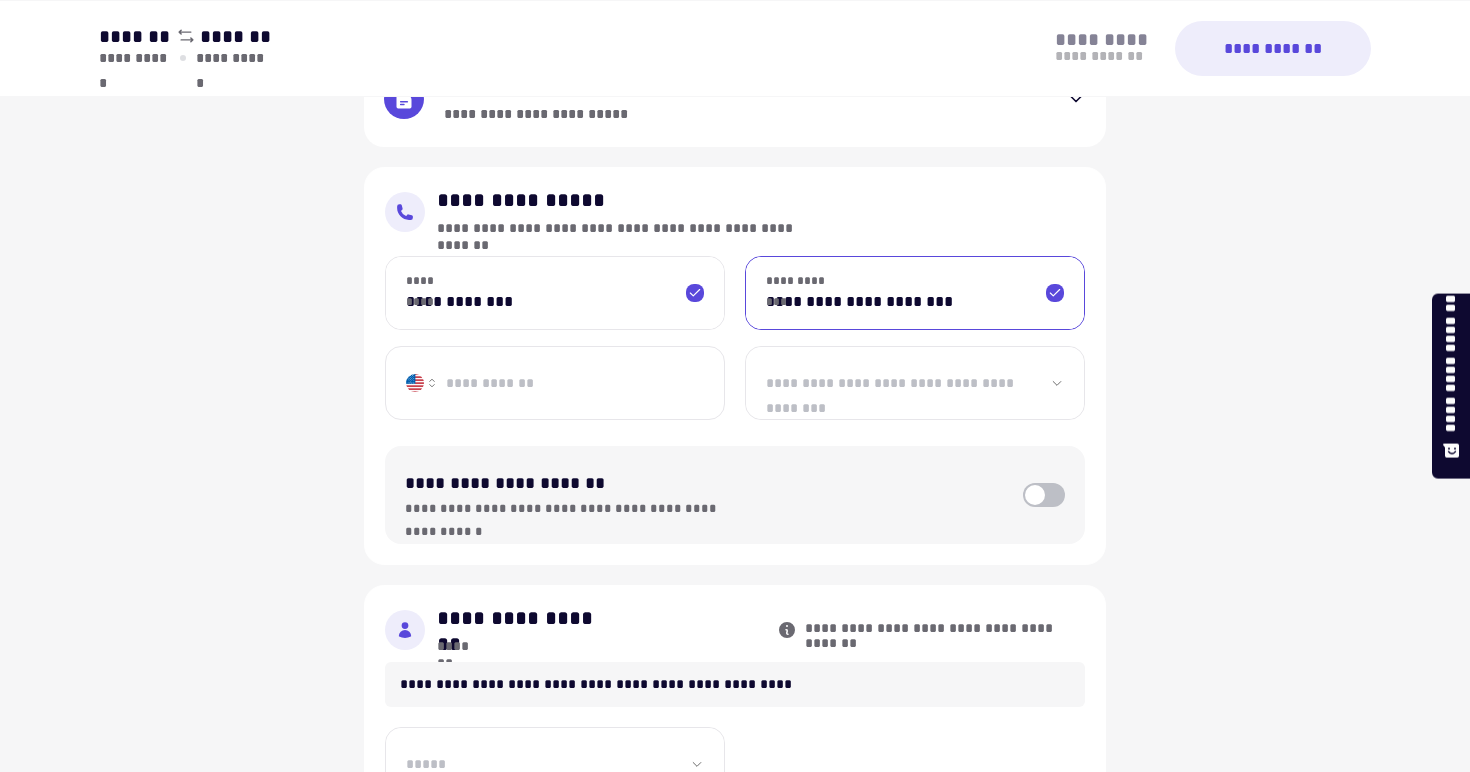 type on "**********" 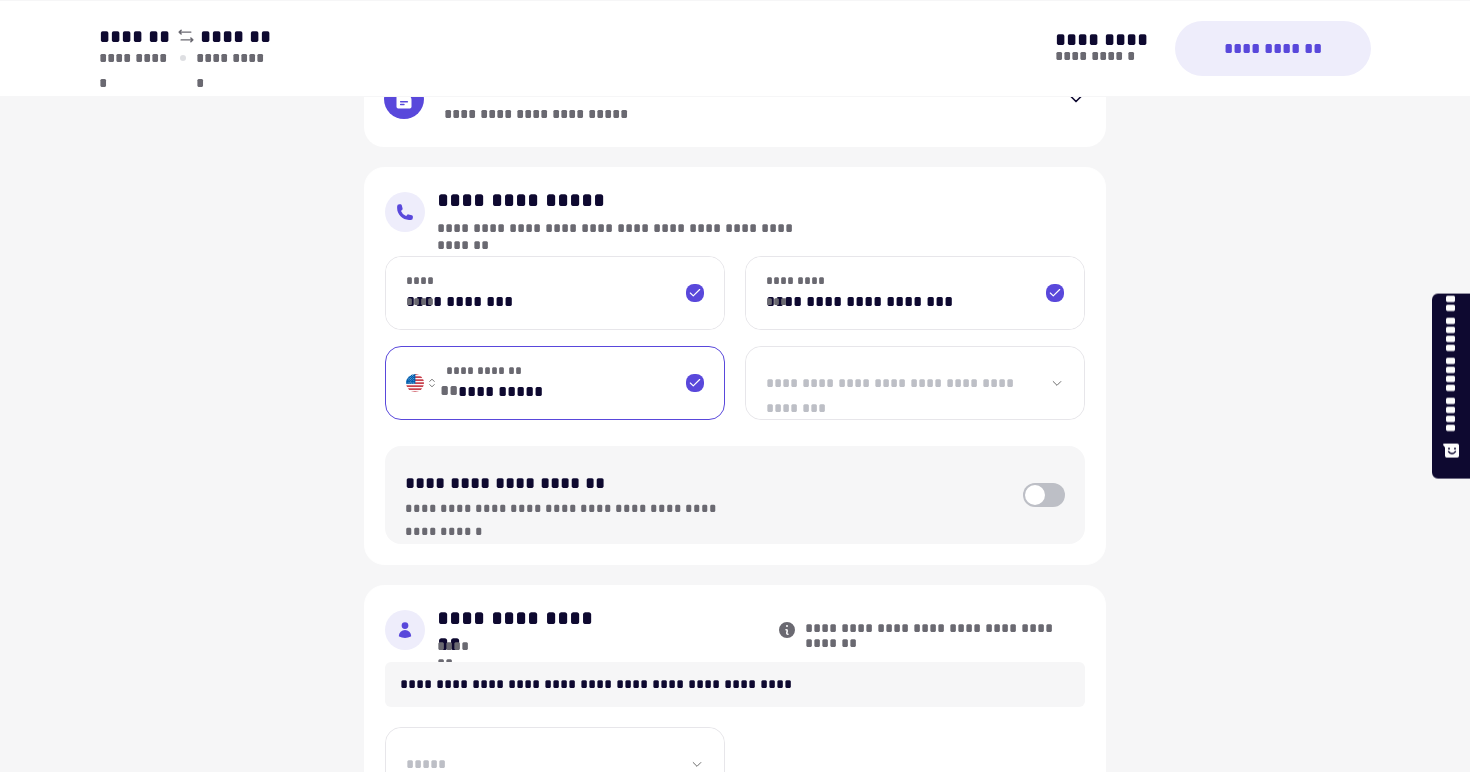 type on "**********" 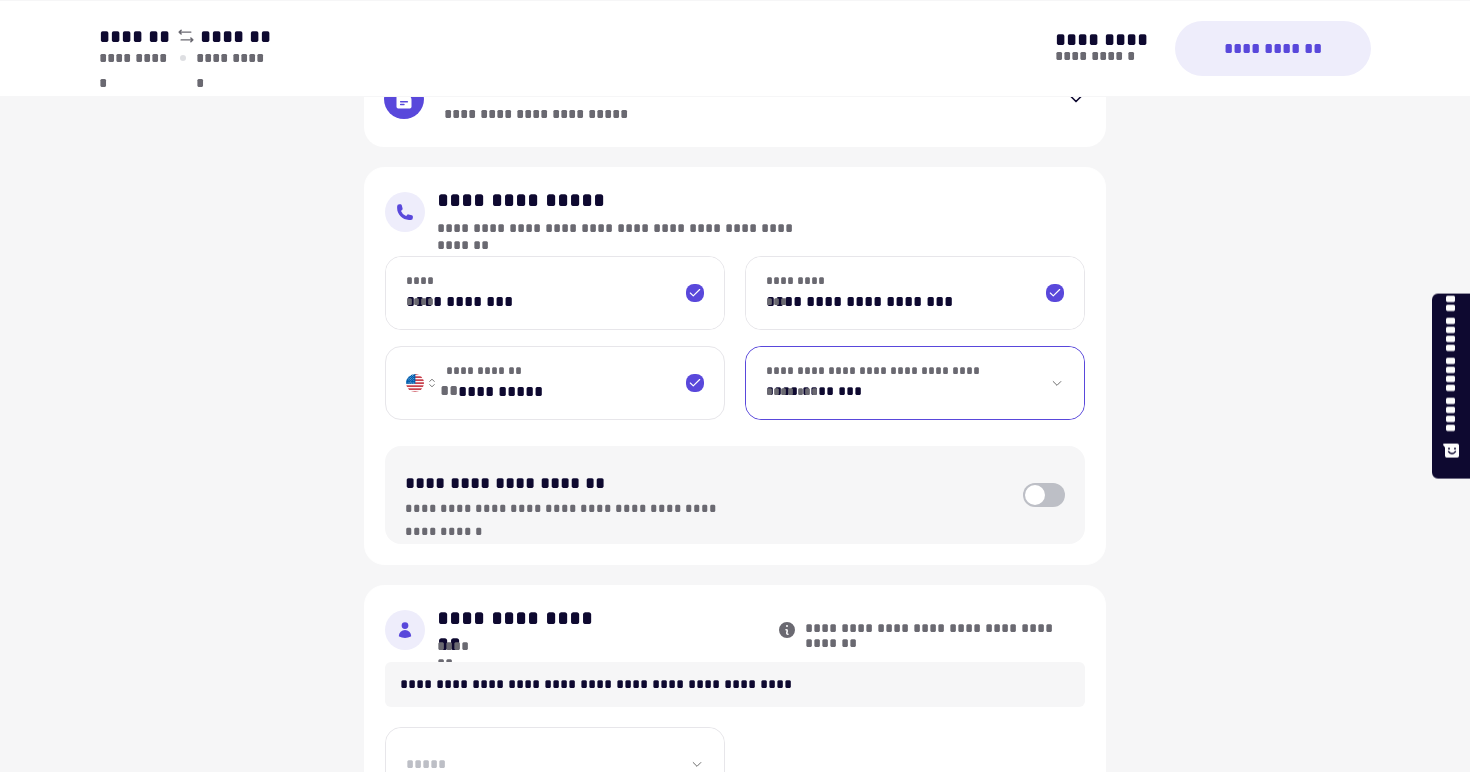 select on "*******" 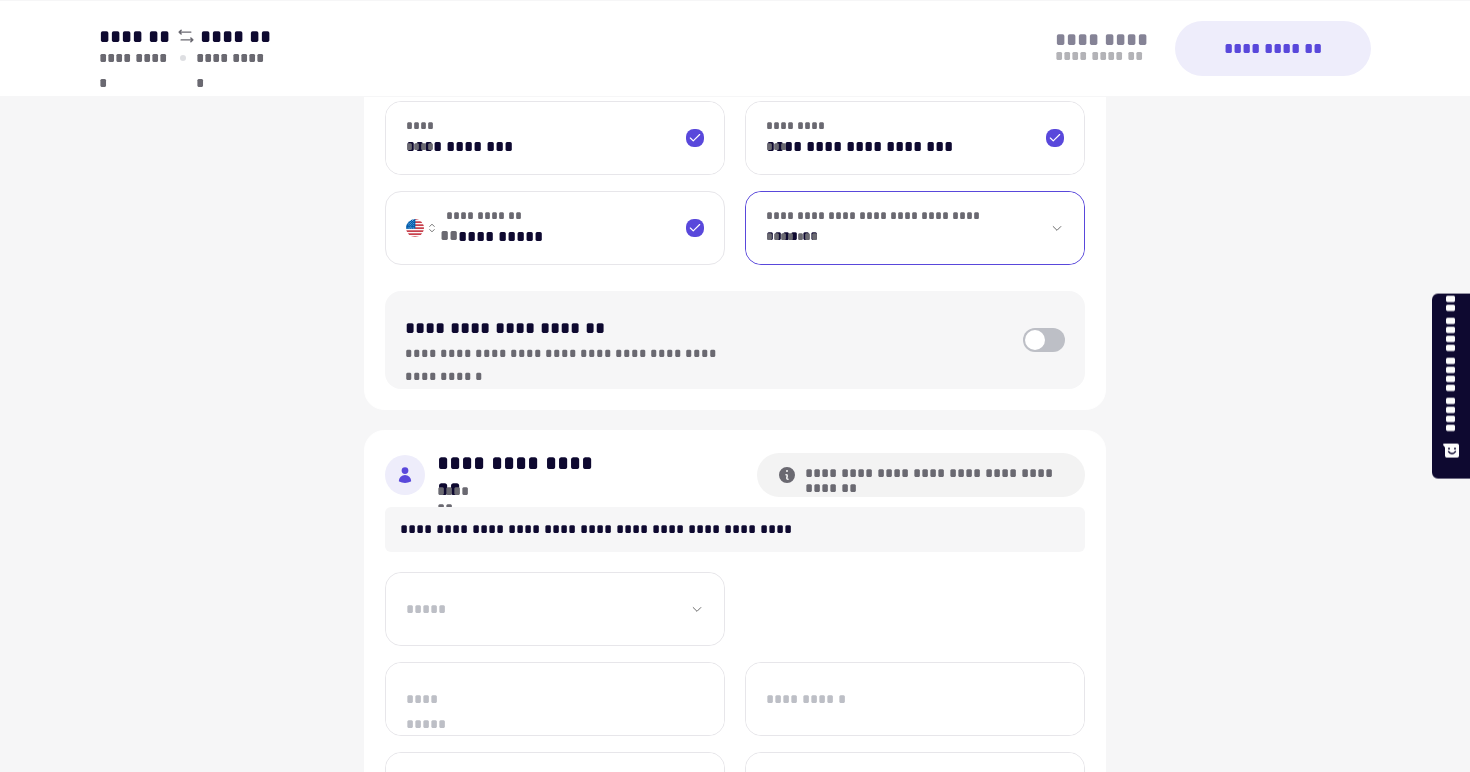 scroll, scrollTop: 817, scrollLeft: 0, axis: vertical 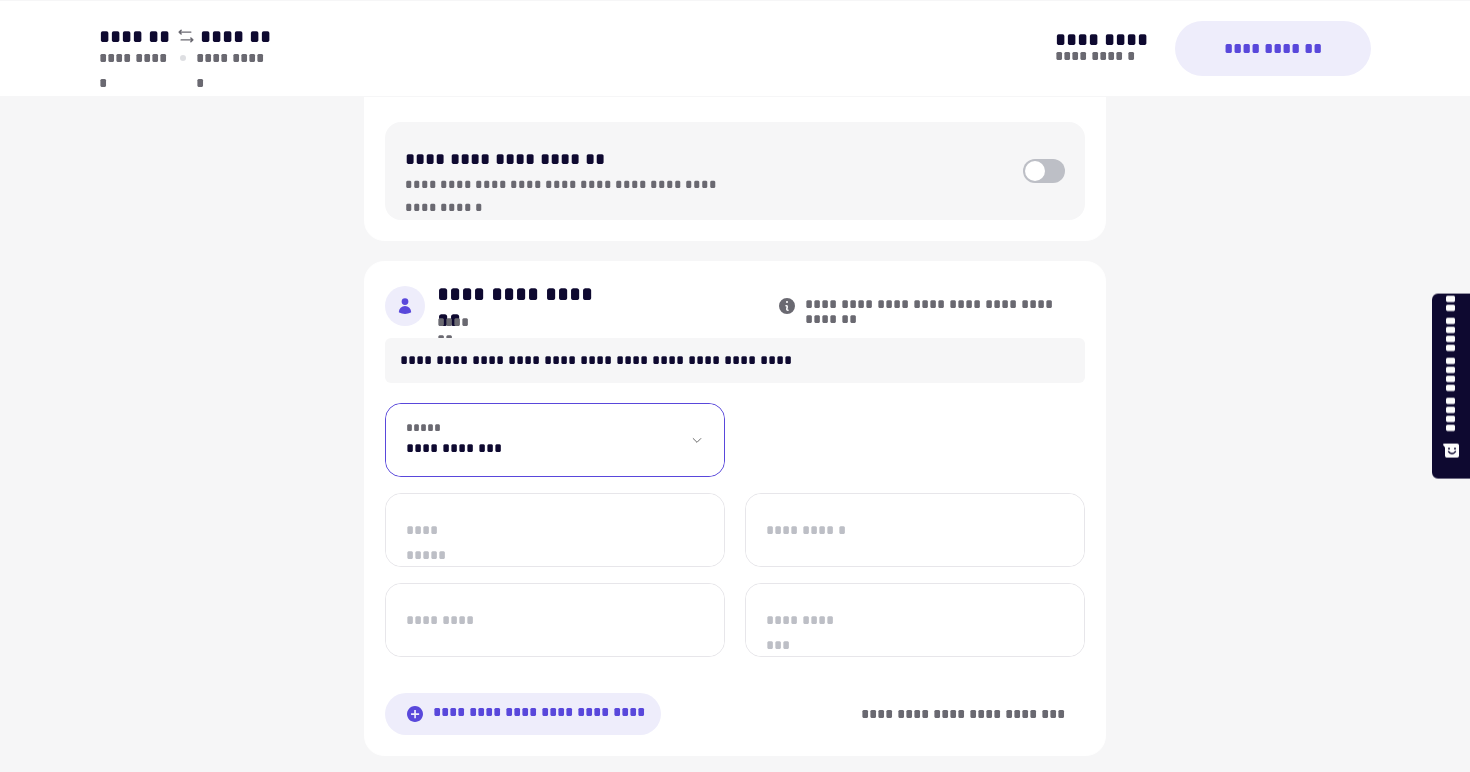 select on "**" 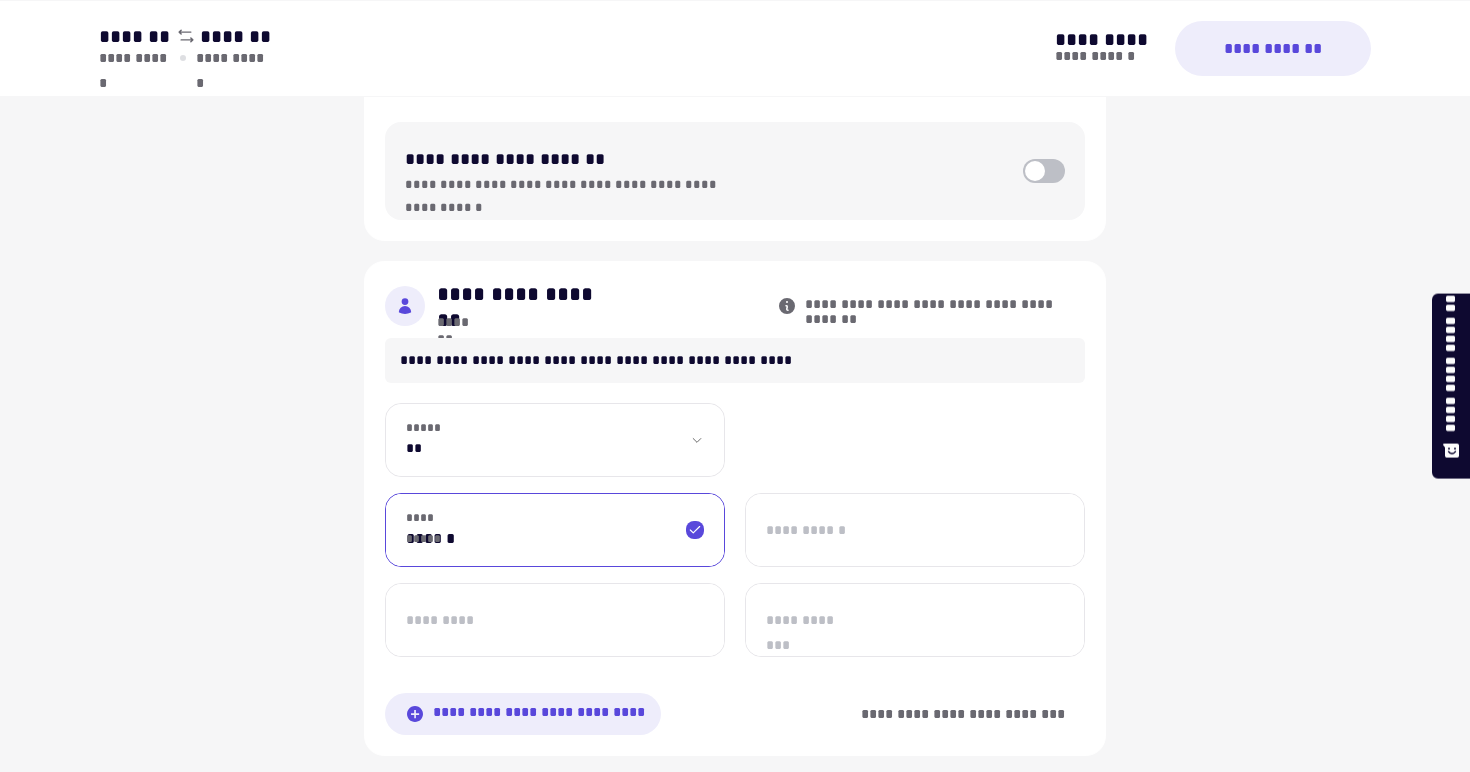 type on "********" 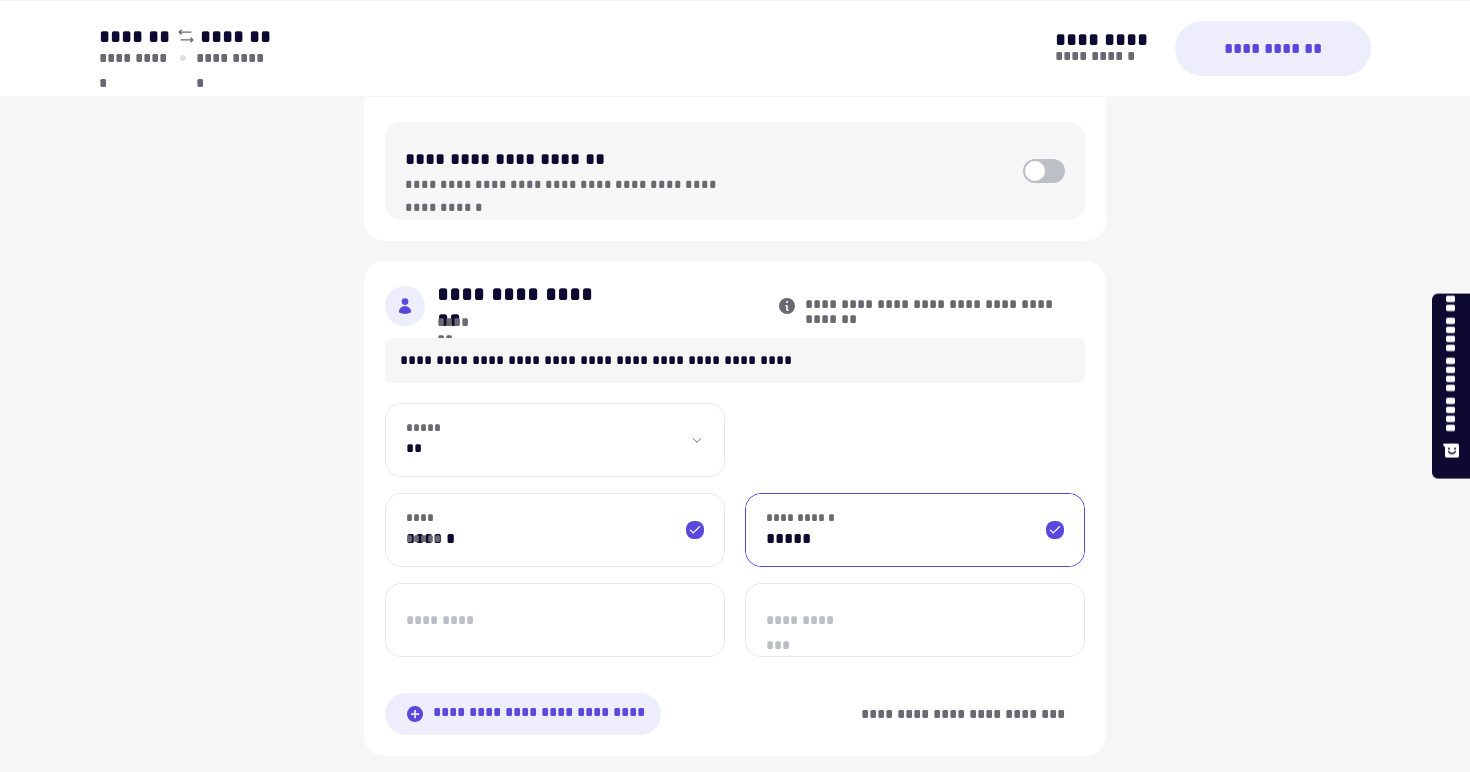 type on "*****" 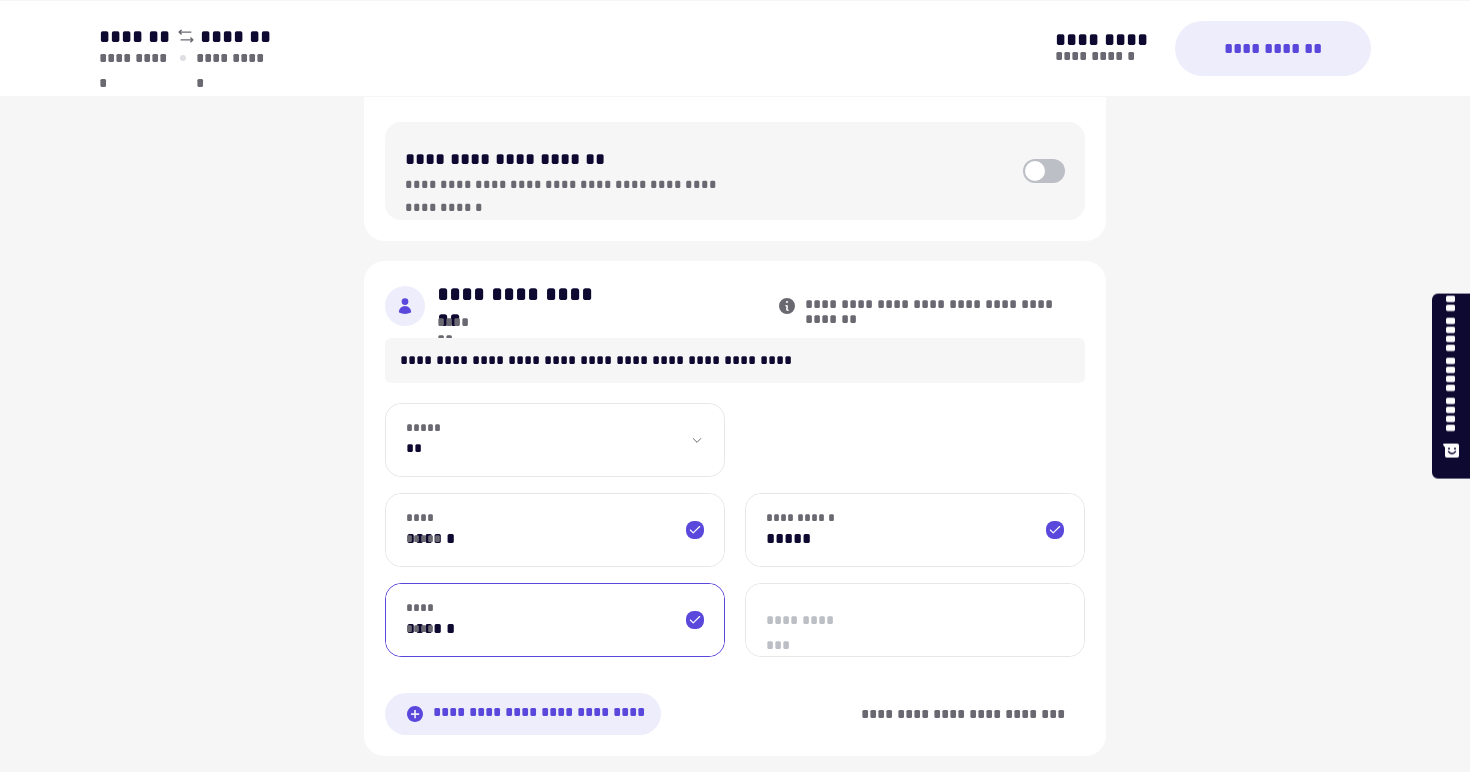 type on "********" 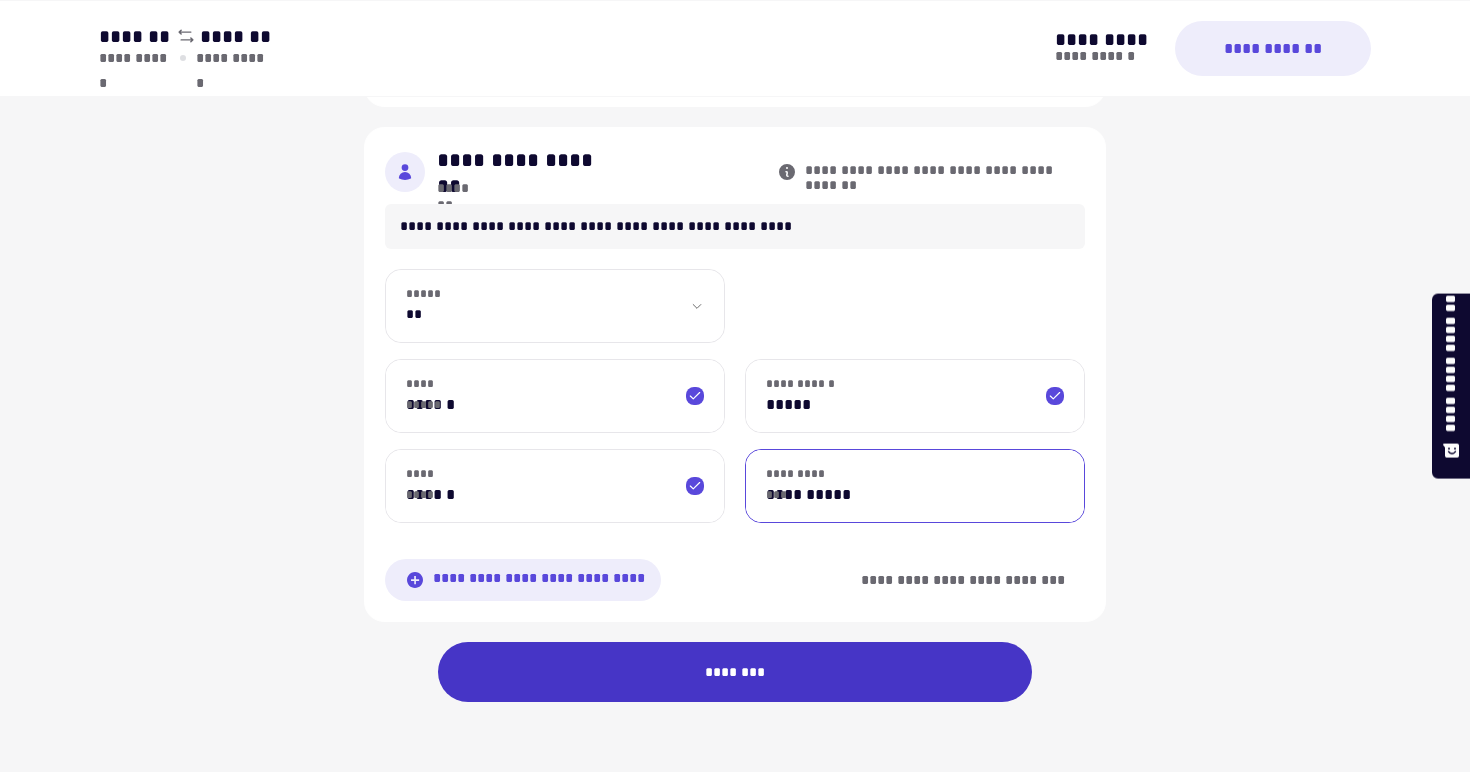 type on "**********" 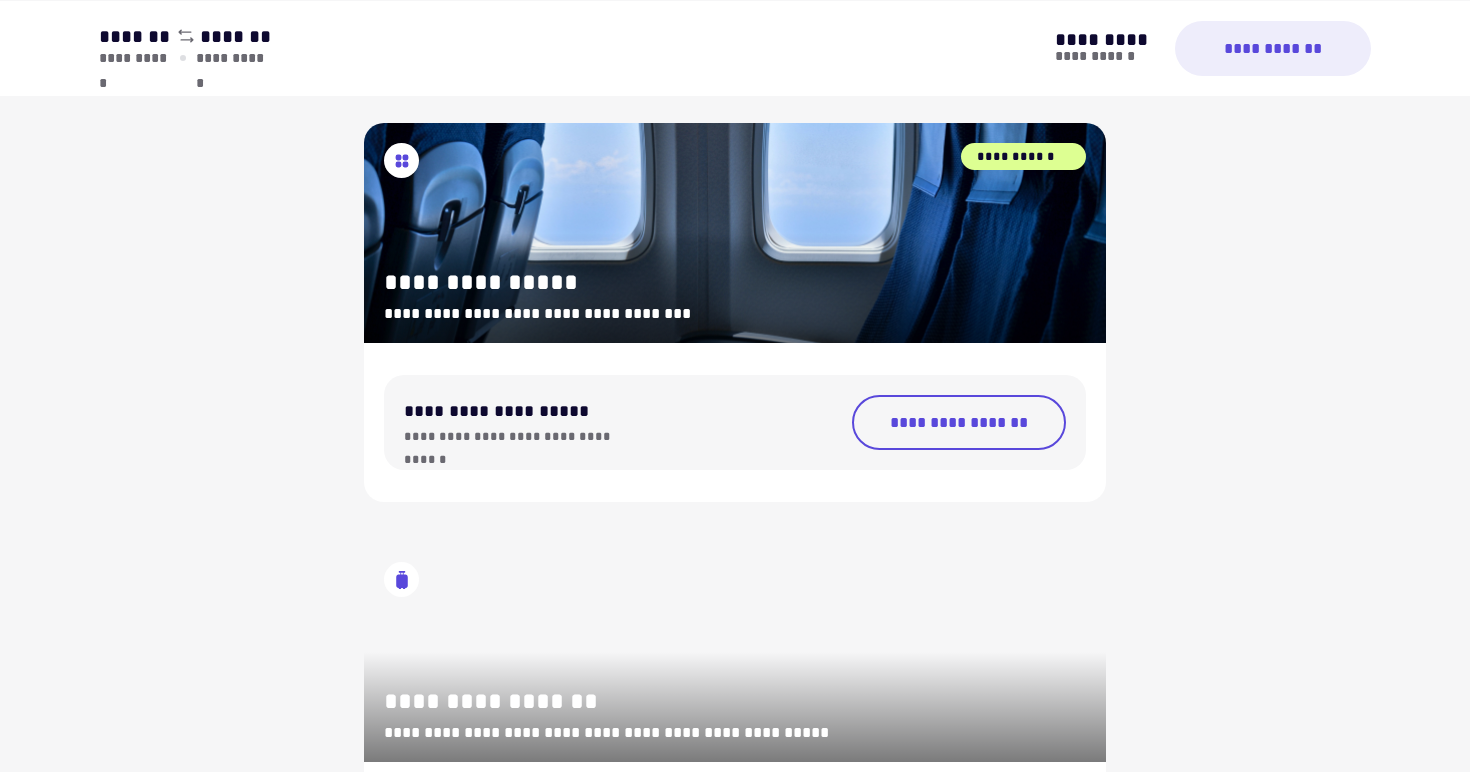 scroll, scrollTop: 341, scrollLeft: 0, axis: vertical 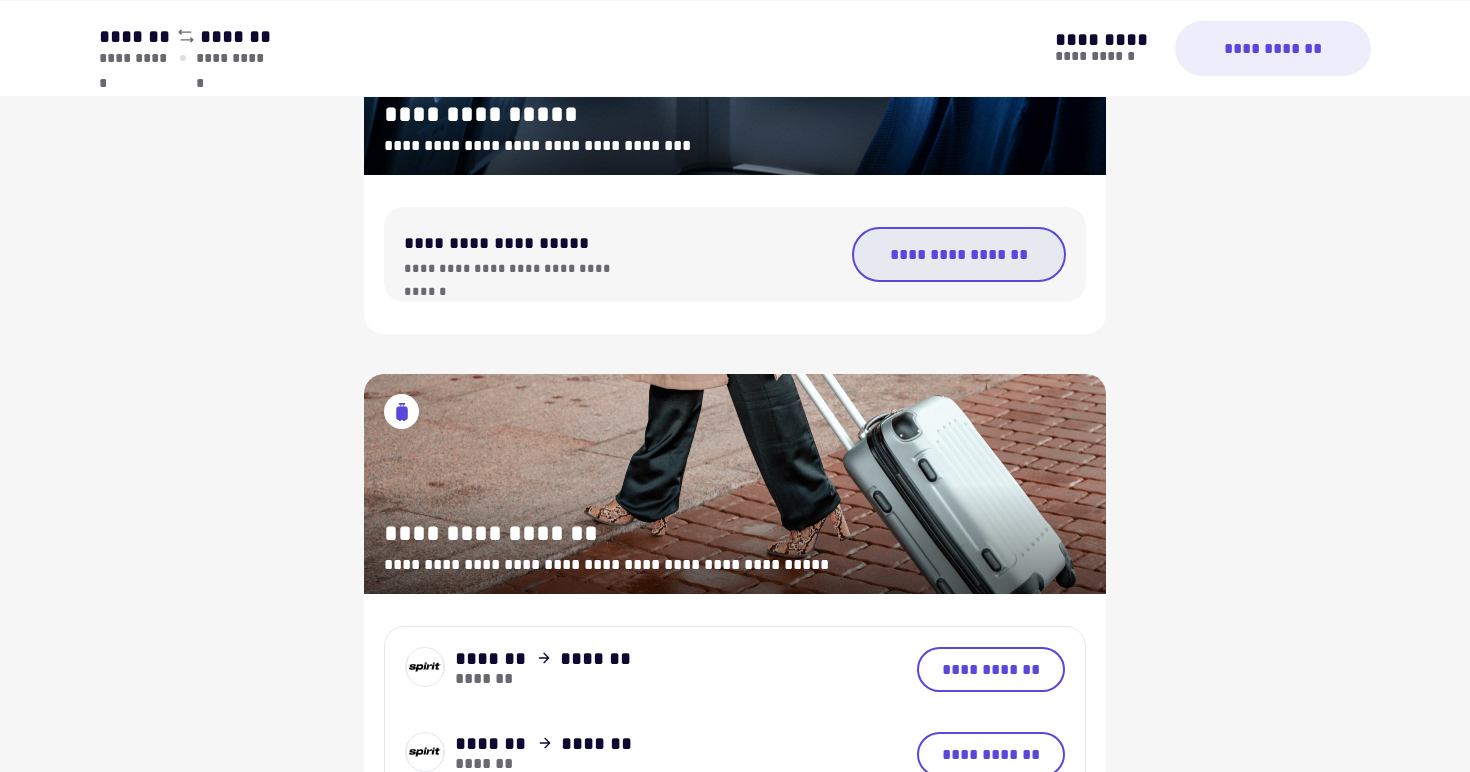 click on "**********" at bounding box center [959, 254] 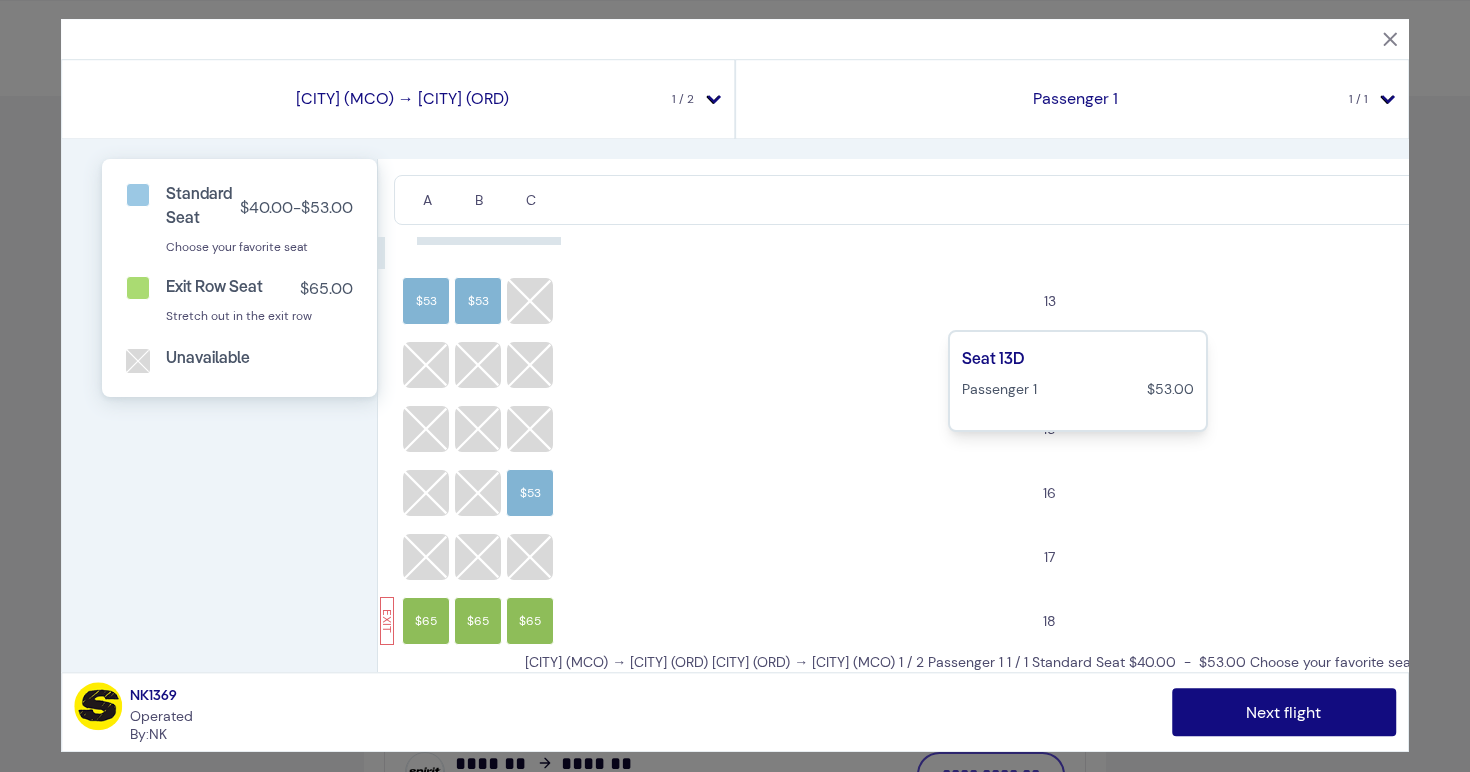 click on "$53" at bounding box center [1570, 301] 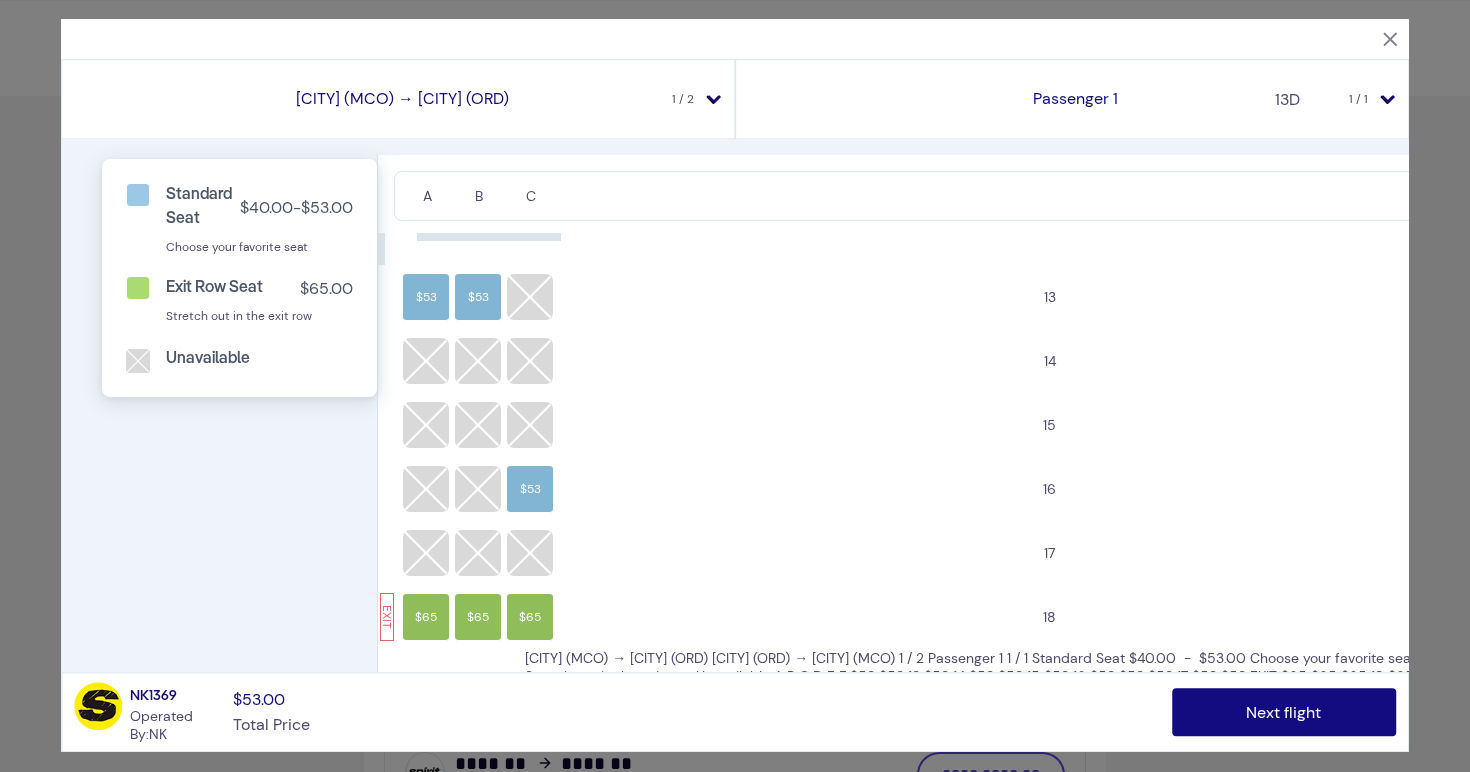 scroll, scrollTop: 0, scrollLeft: 0, axis: both 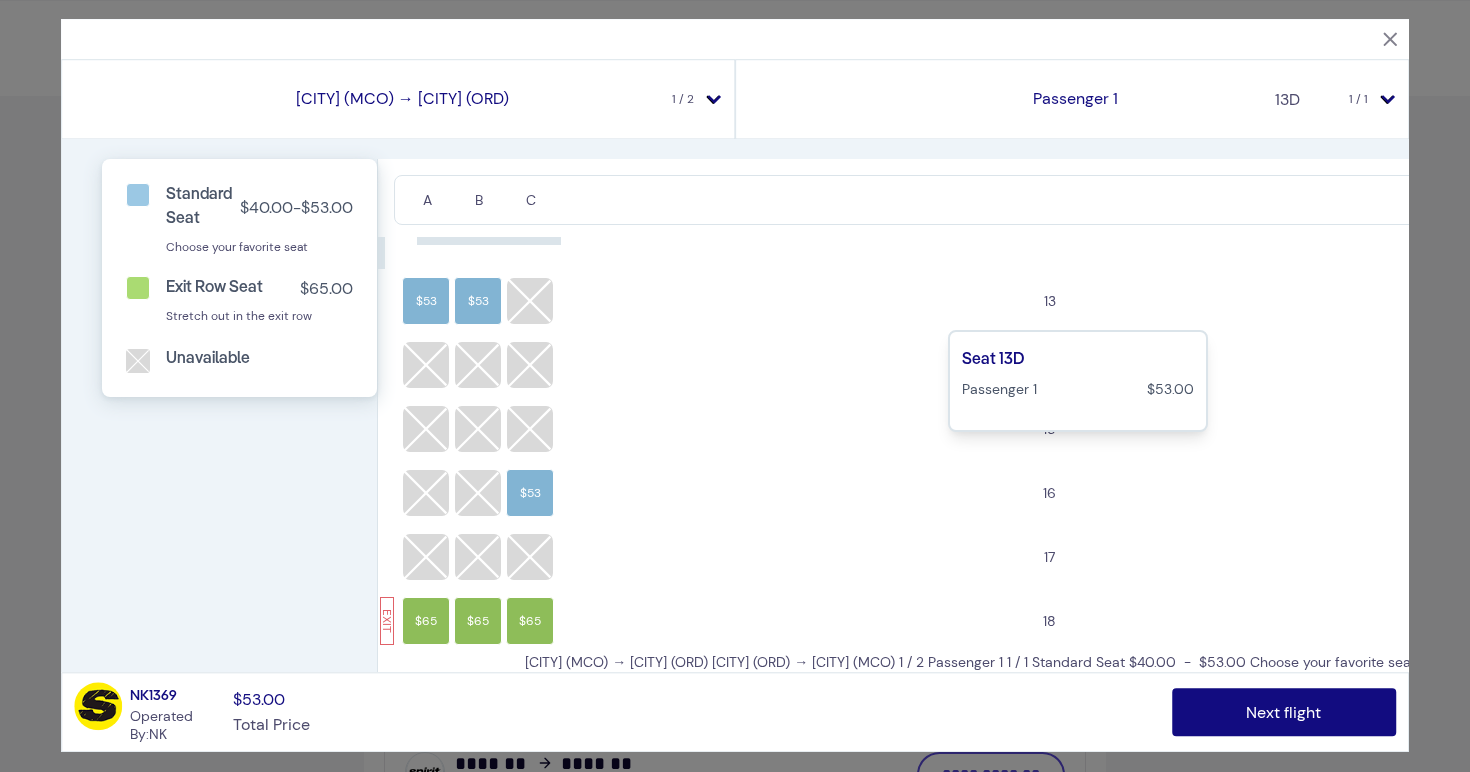 click on "P1" at bounding box center (1570, 301) 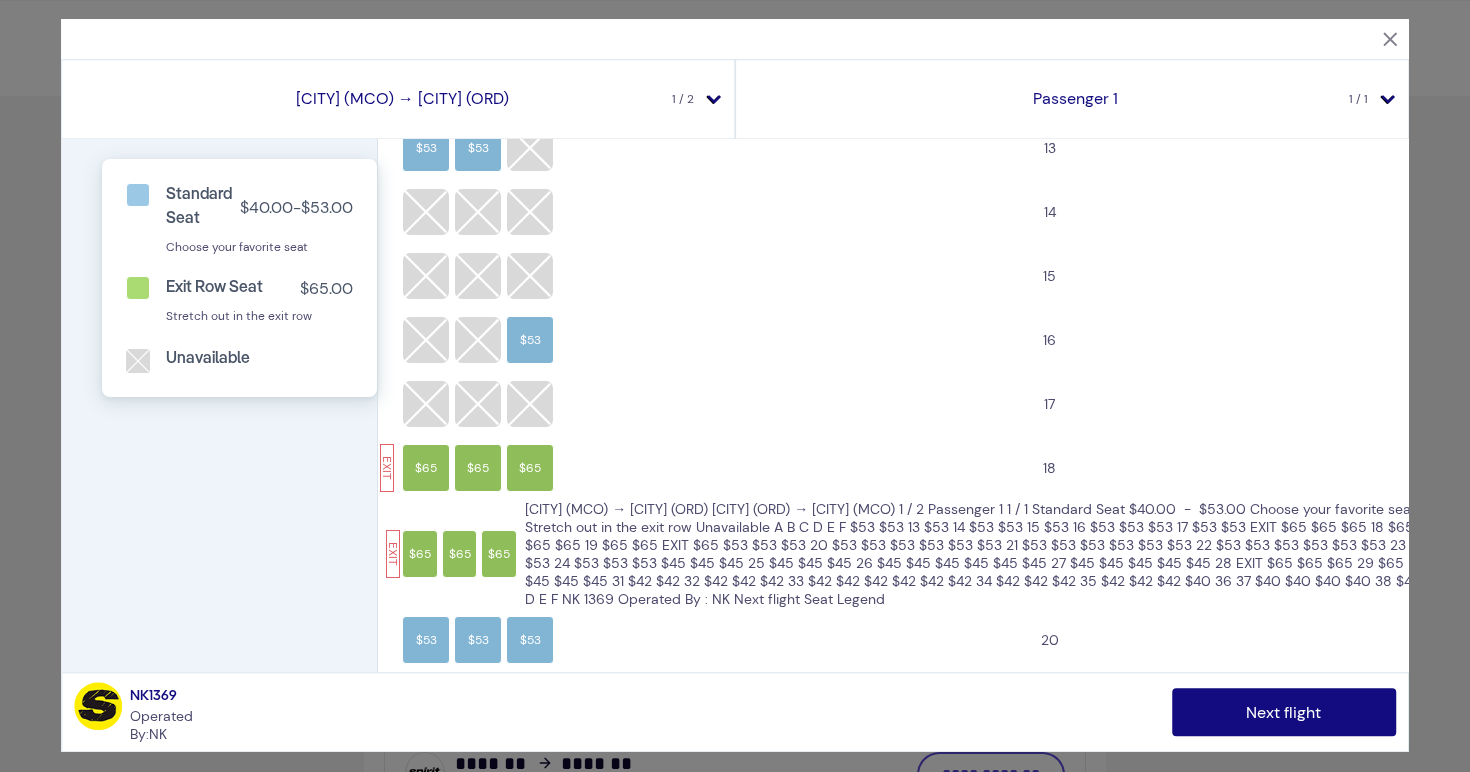 scroll, scrollTop: 166, scrollLeft: 0, axis: vertical 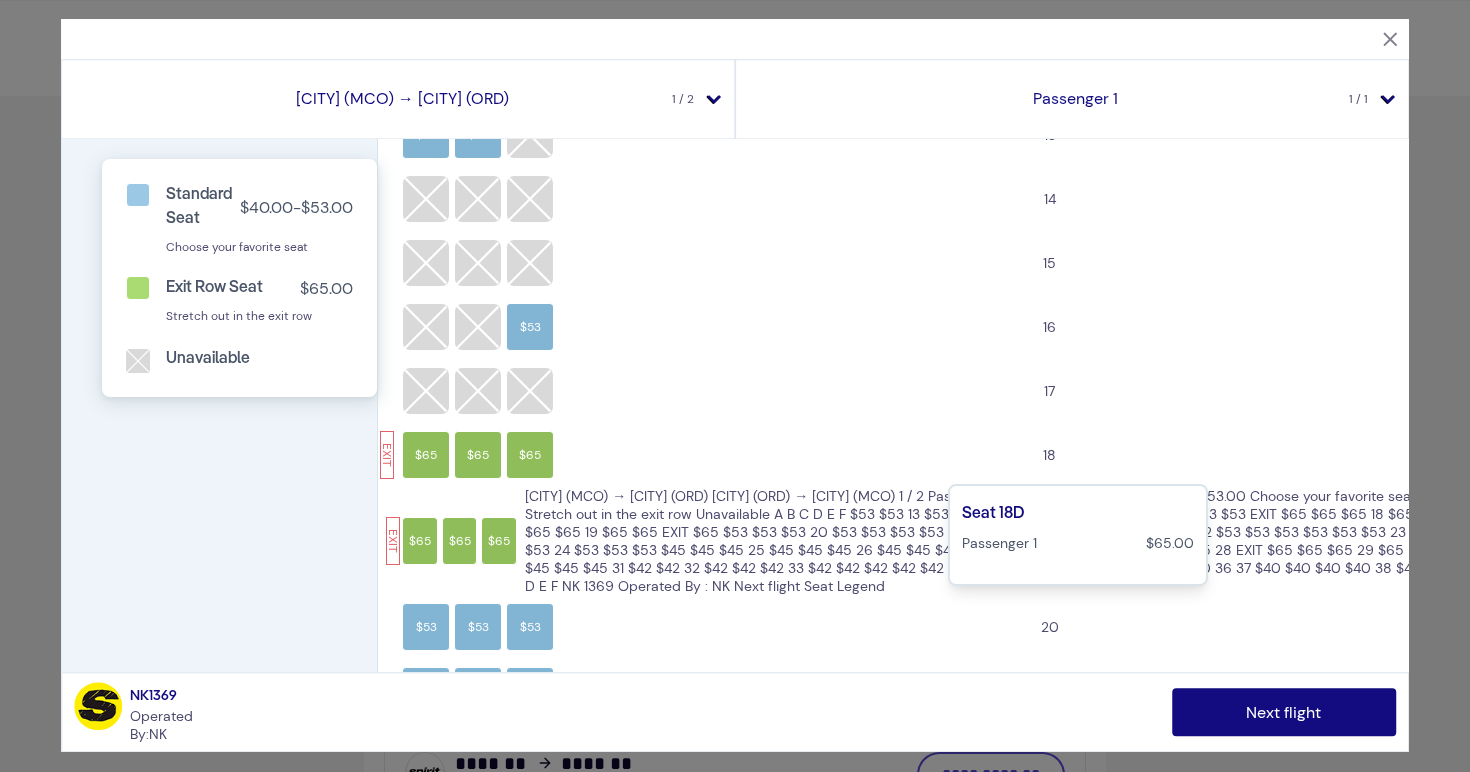 click on "$65" at bounding box center (1570, 455) 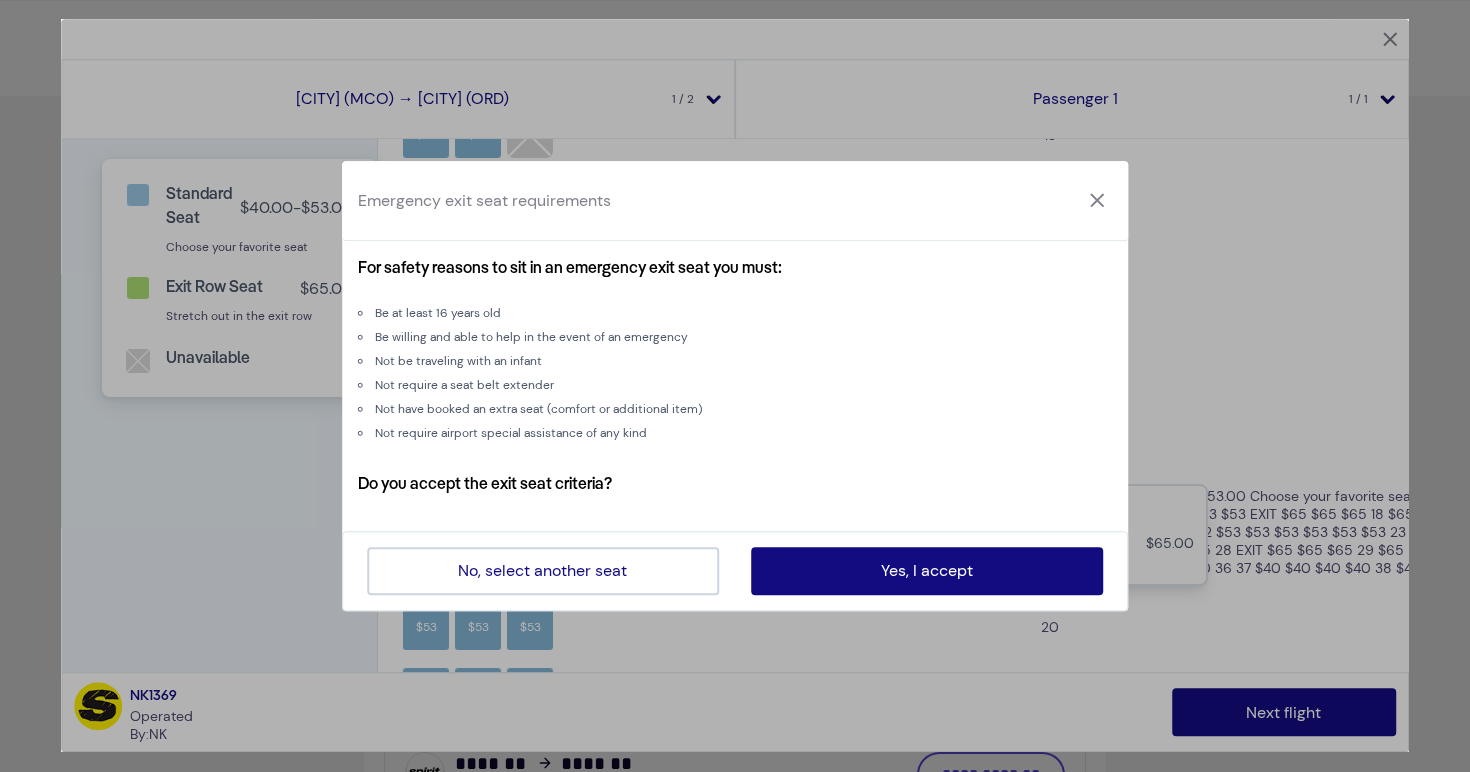 click on "Yes, I accept" at bounding box center [927, 571] 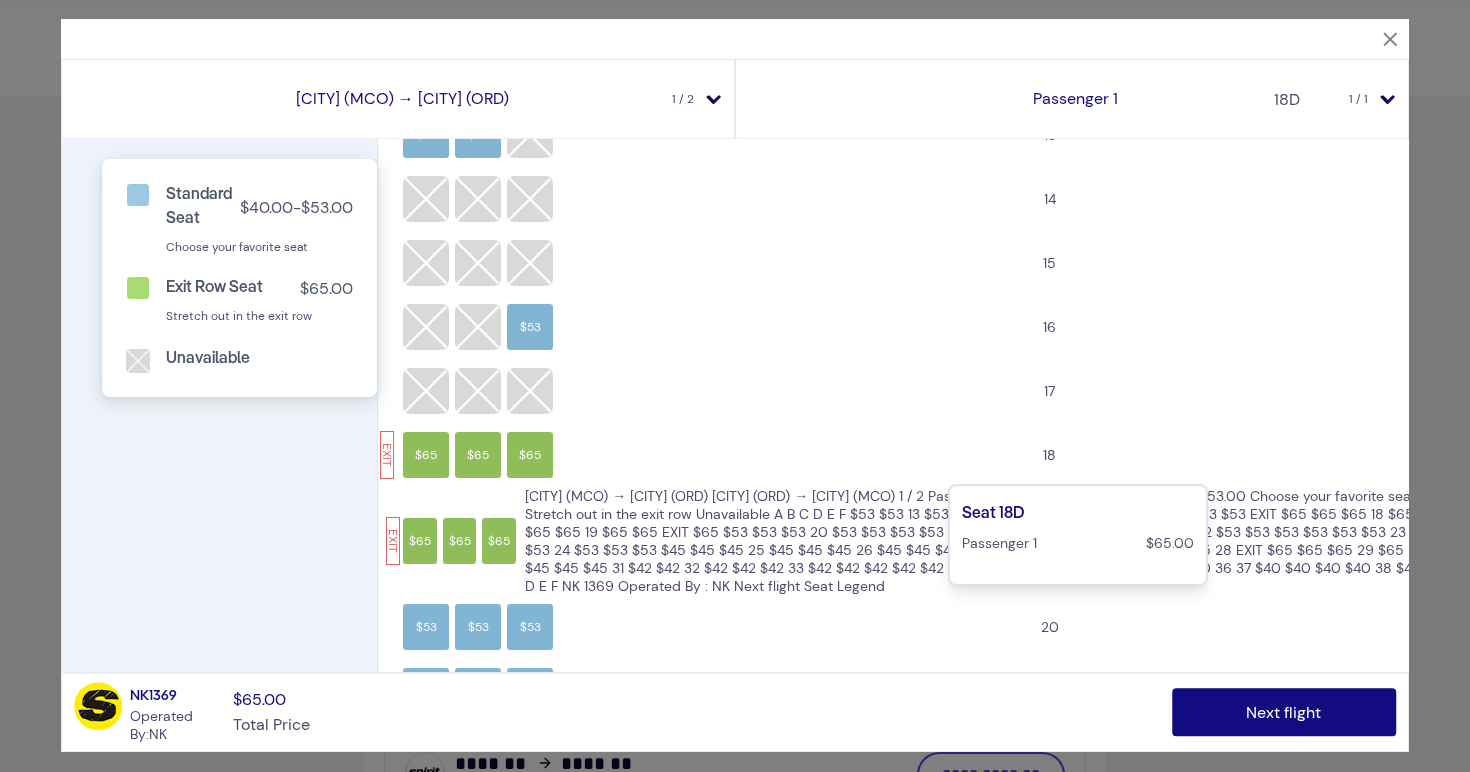 scroll, scrollTop: 373, scrollLeft: 0, axis: vertical 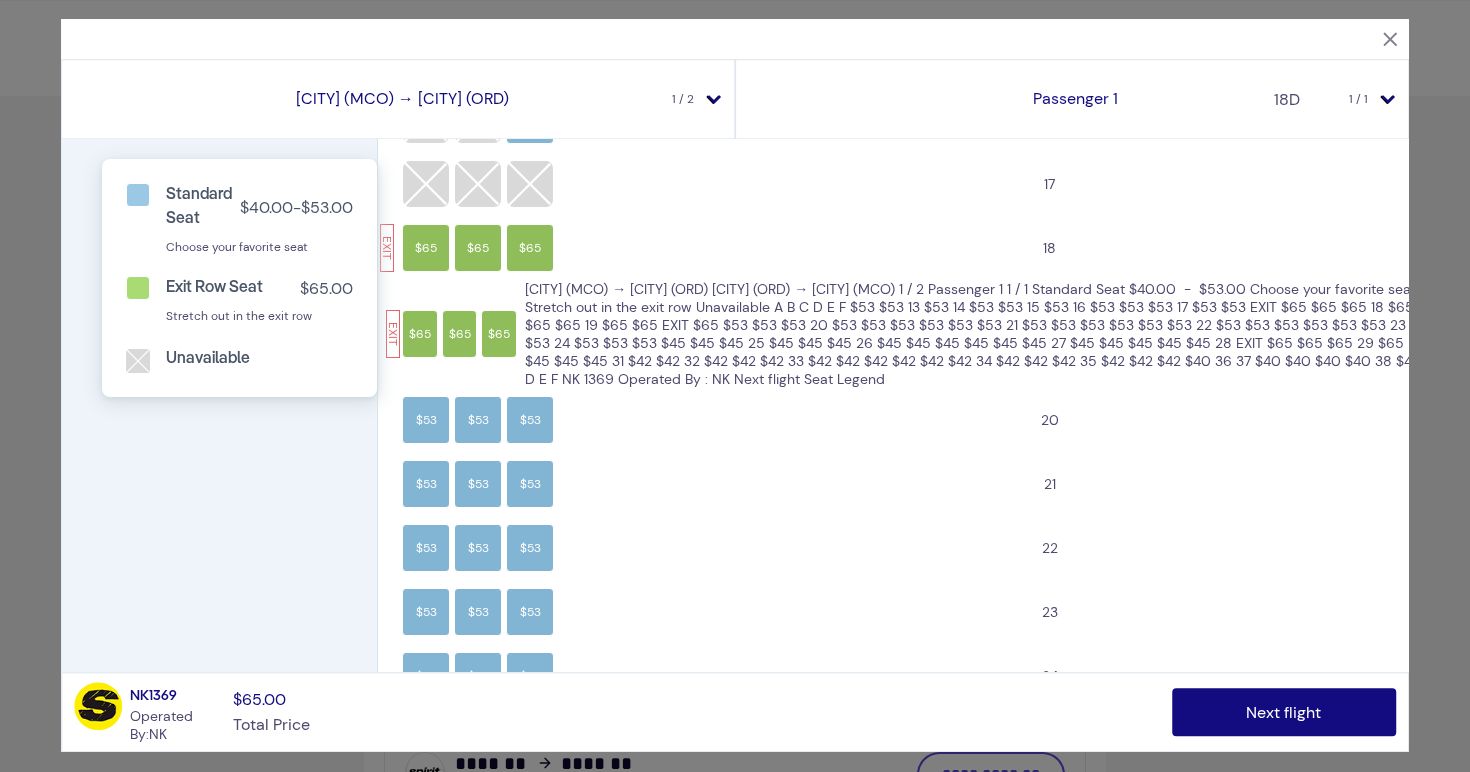 drag, startPoint x: 1312, startPoint y: 524, endPoint x: 1313, endPoint y: 537, distance: 13.038404 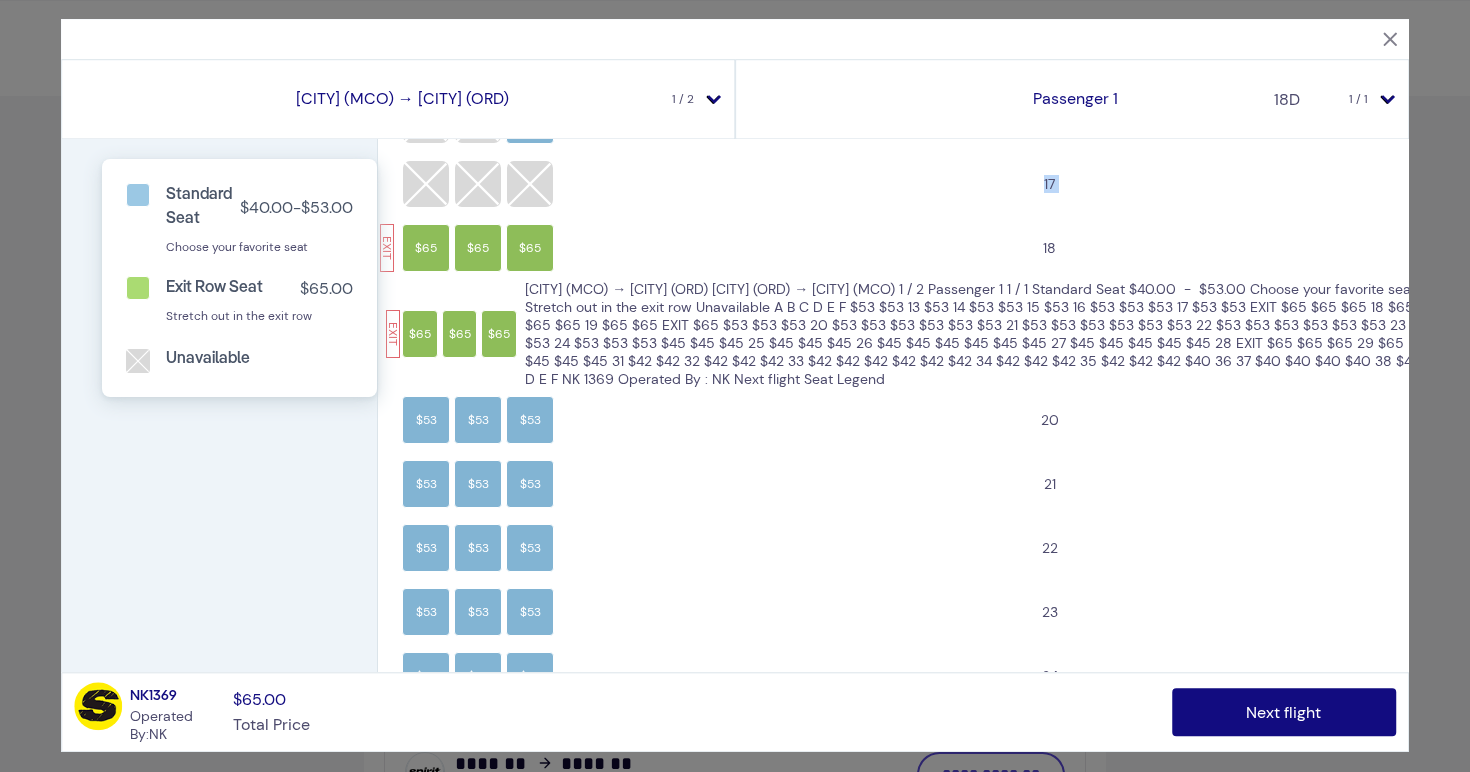 click on "Next flight" at bounding box center [1284, 713] 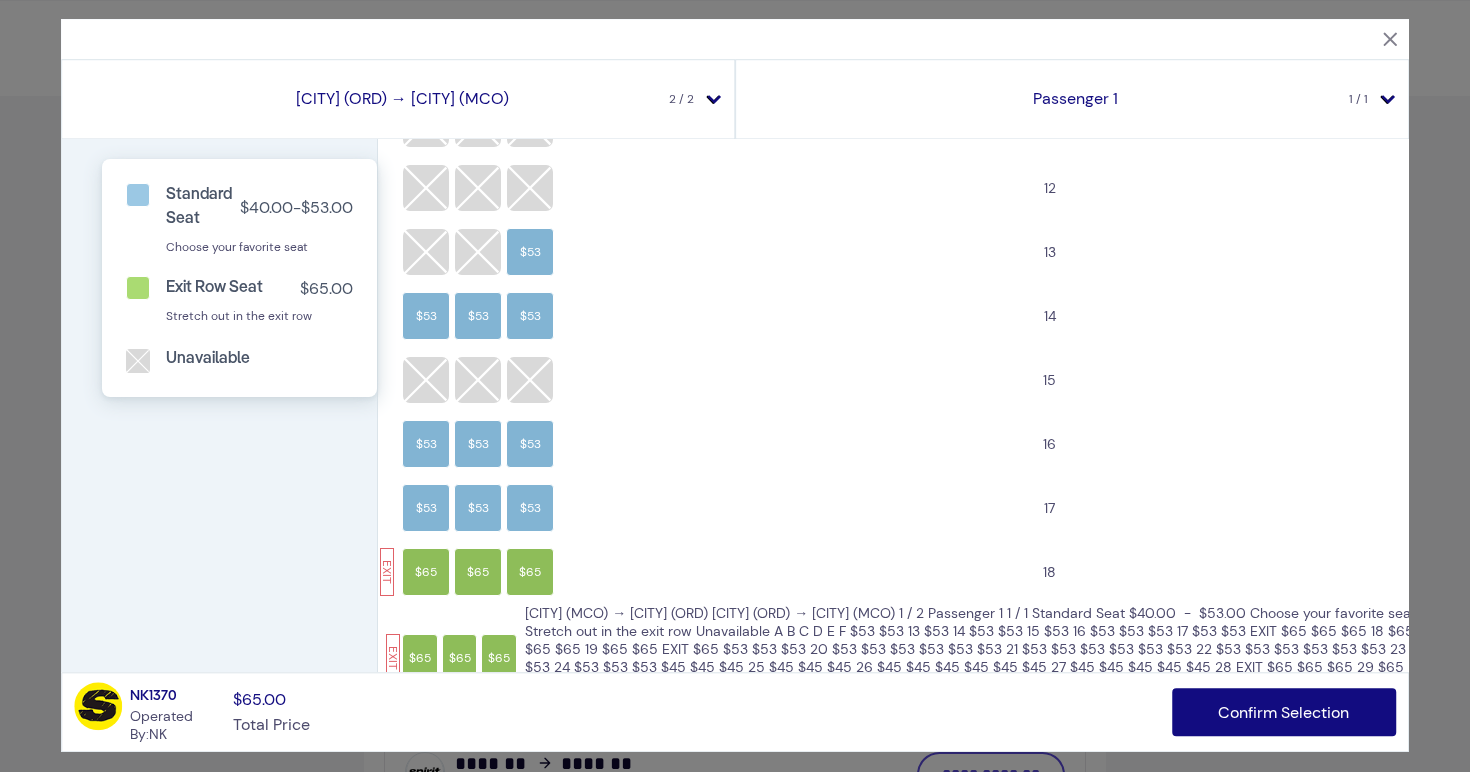 scroll, scrollTop: 685, scrollLeft: 0, axis: vertical 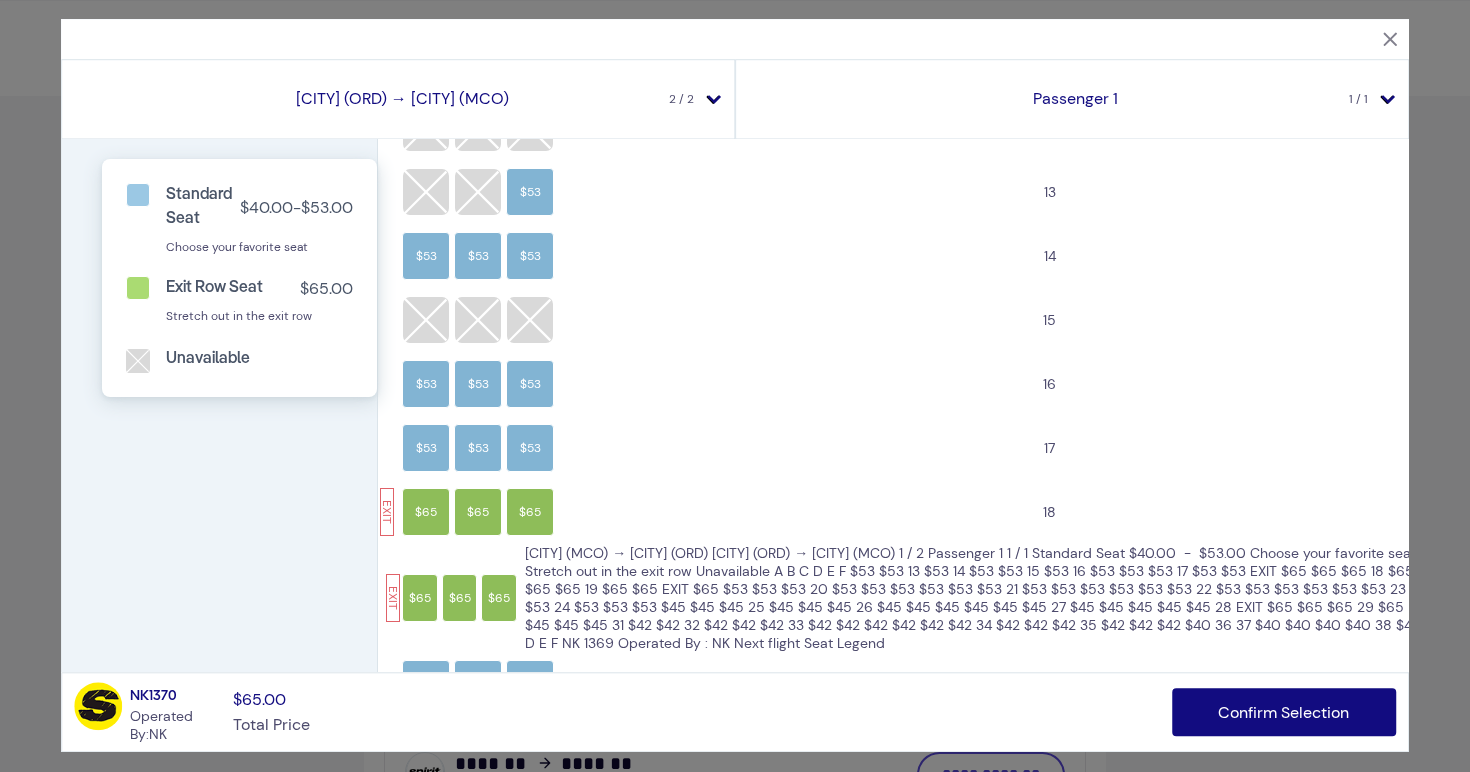 click on "$65" at bounding box center (1570, 512) 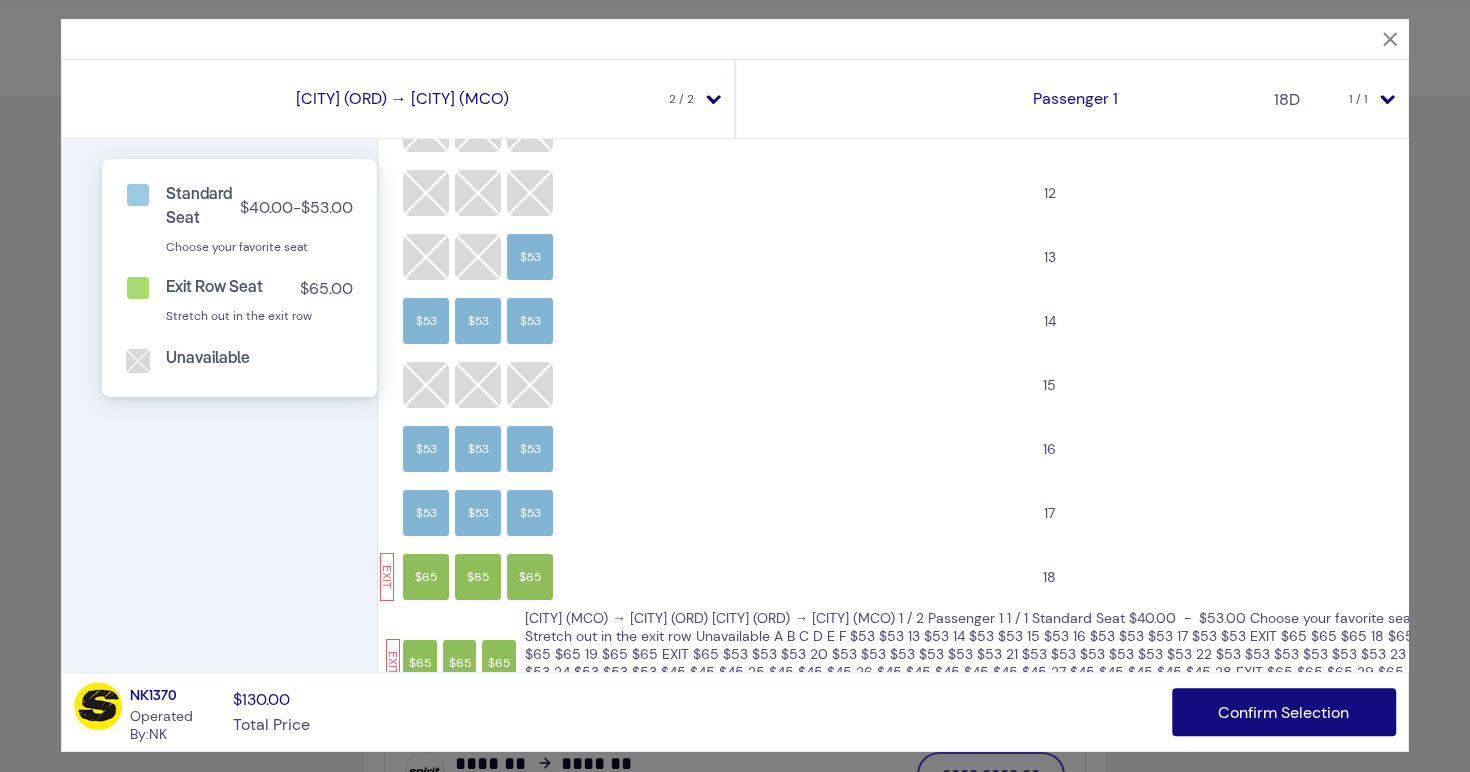 scroll, scrollTop: 730, scrollLeft: 0, axis: vertical 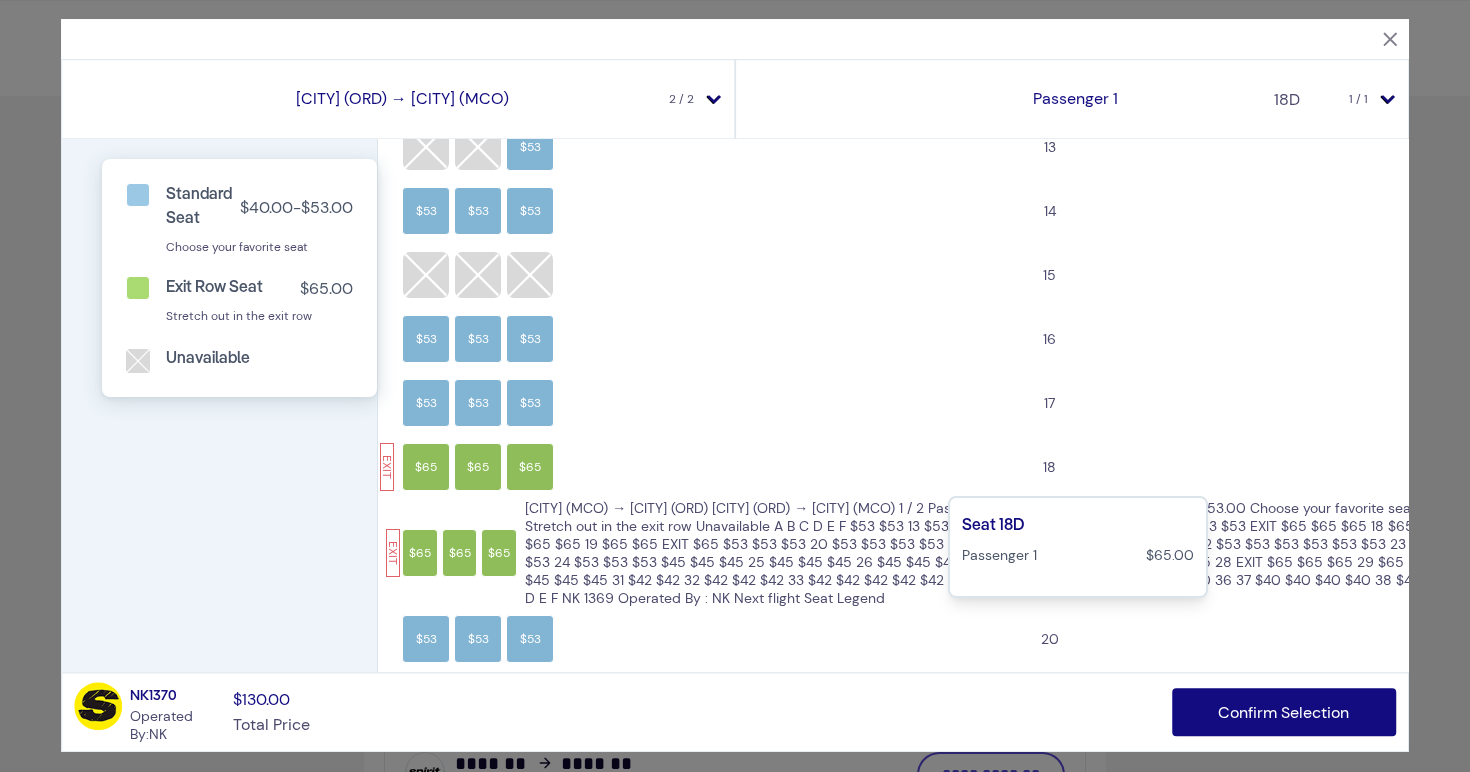 click on "P1" at bounding box center (1570, 467) 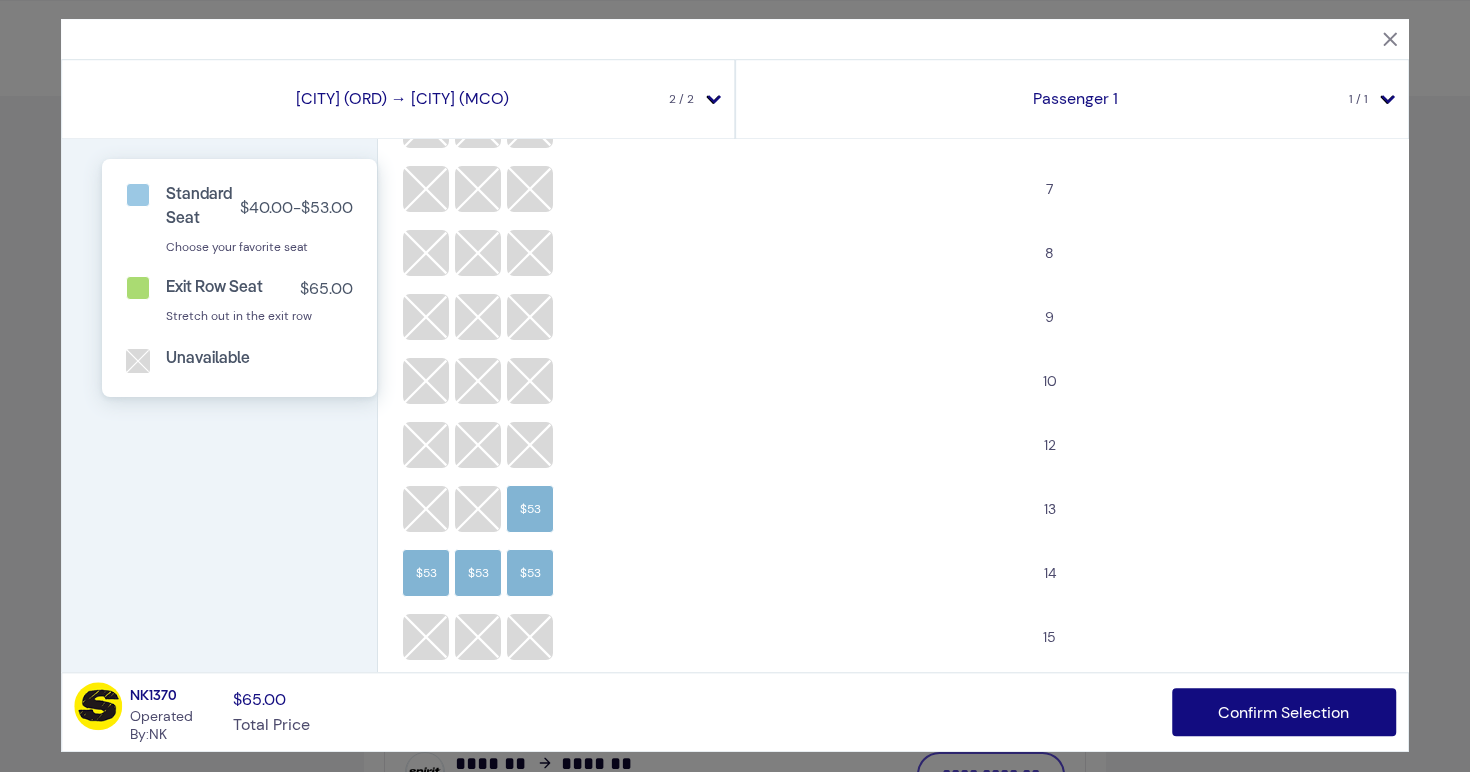 scroll, scrollTop: 0, scrollLeft: 0, axis: both 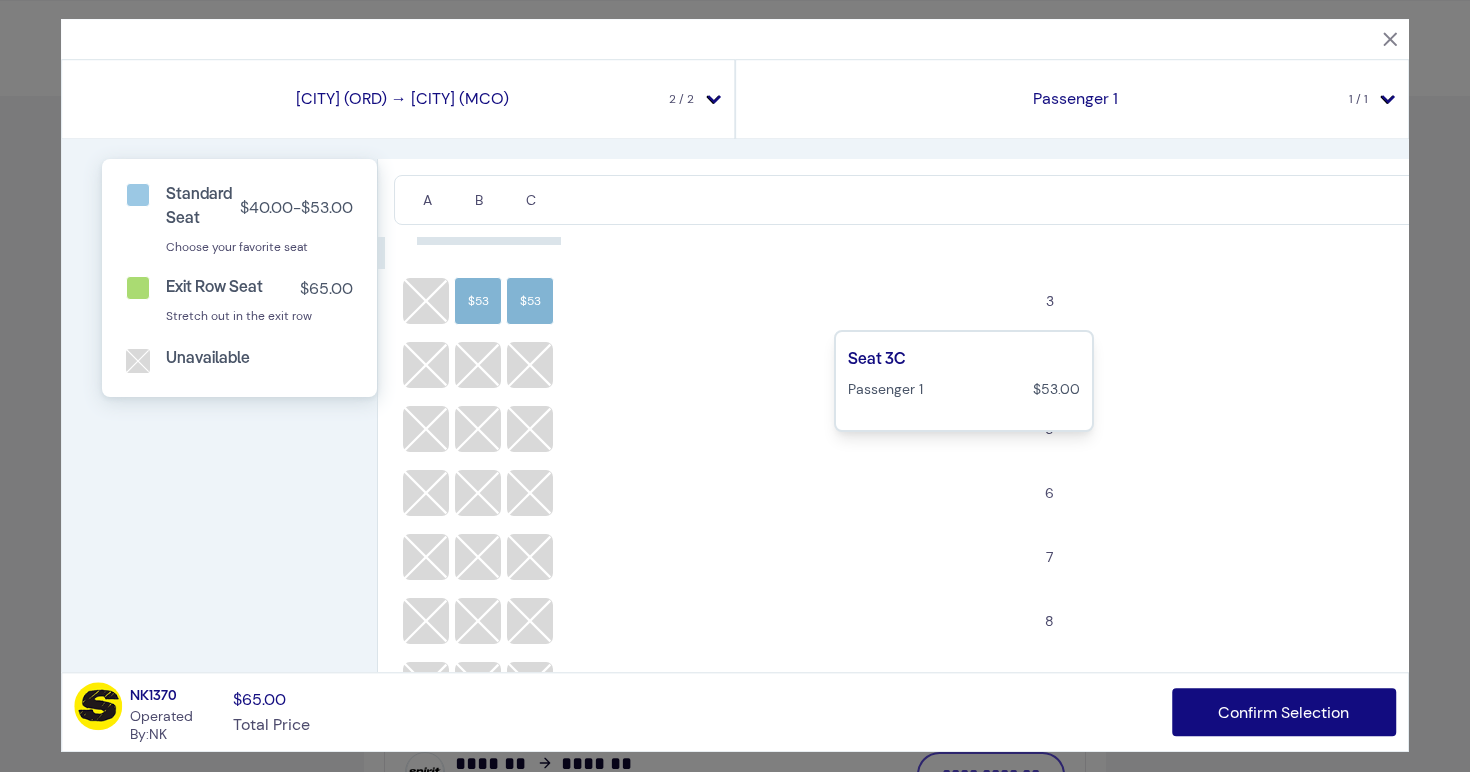 click on "$53" at bounding box center (530, 301) 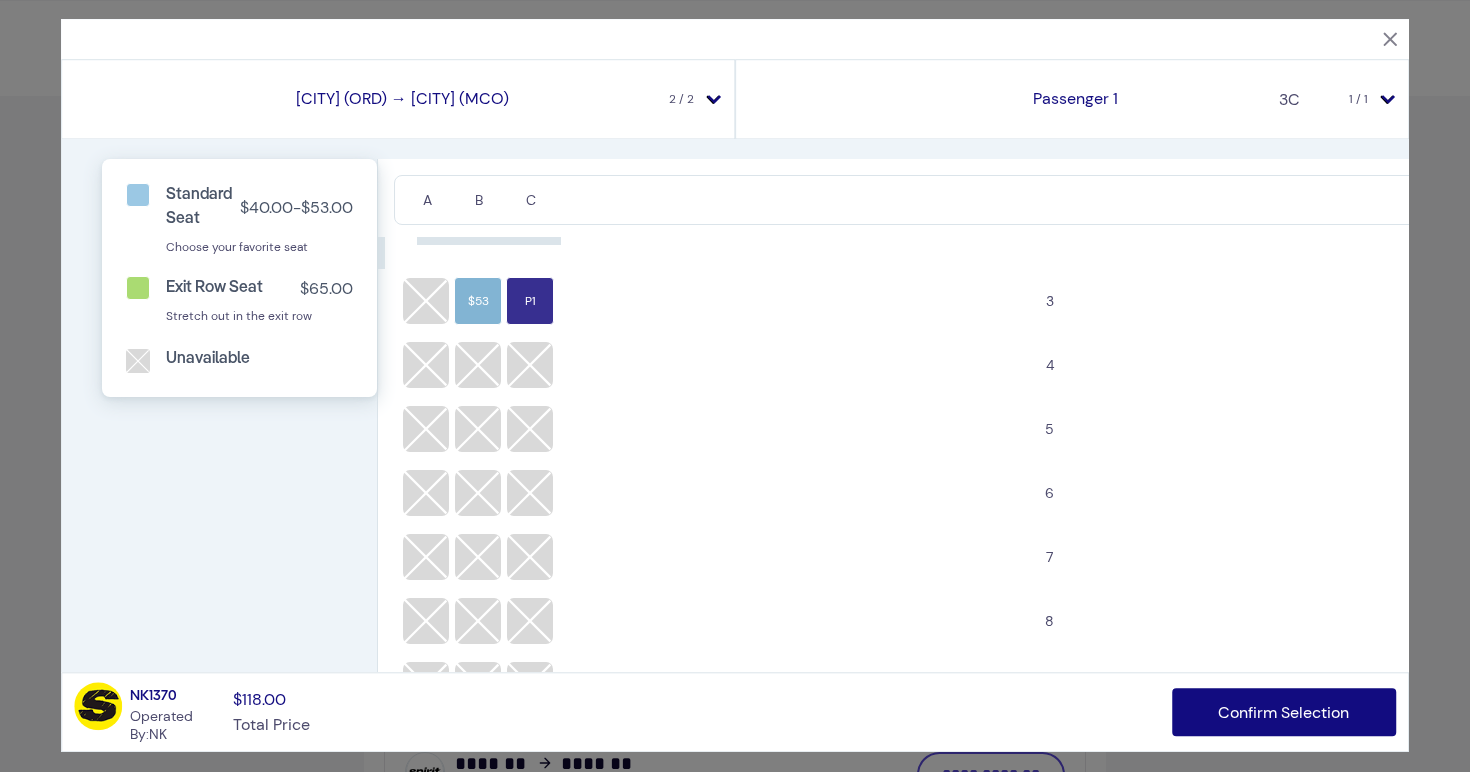 click on "Confirm Selection" at bounding box center [1284, 713] 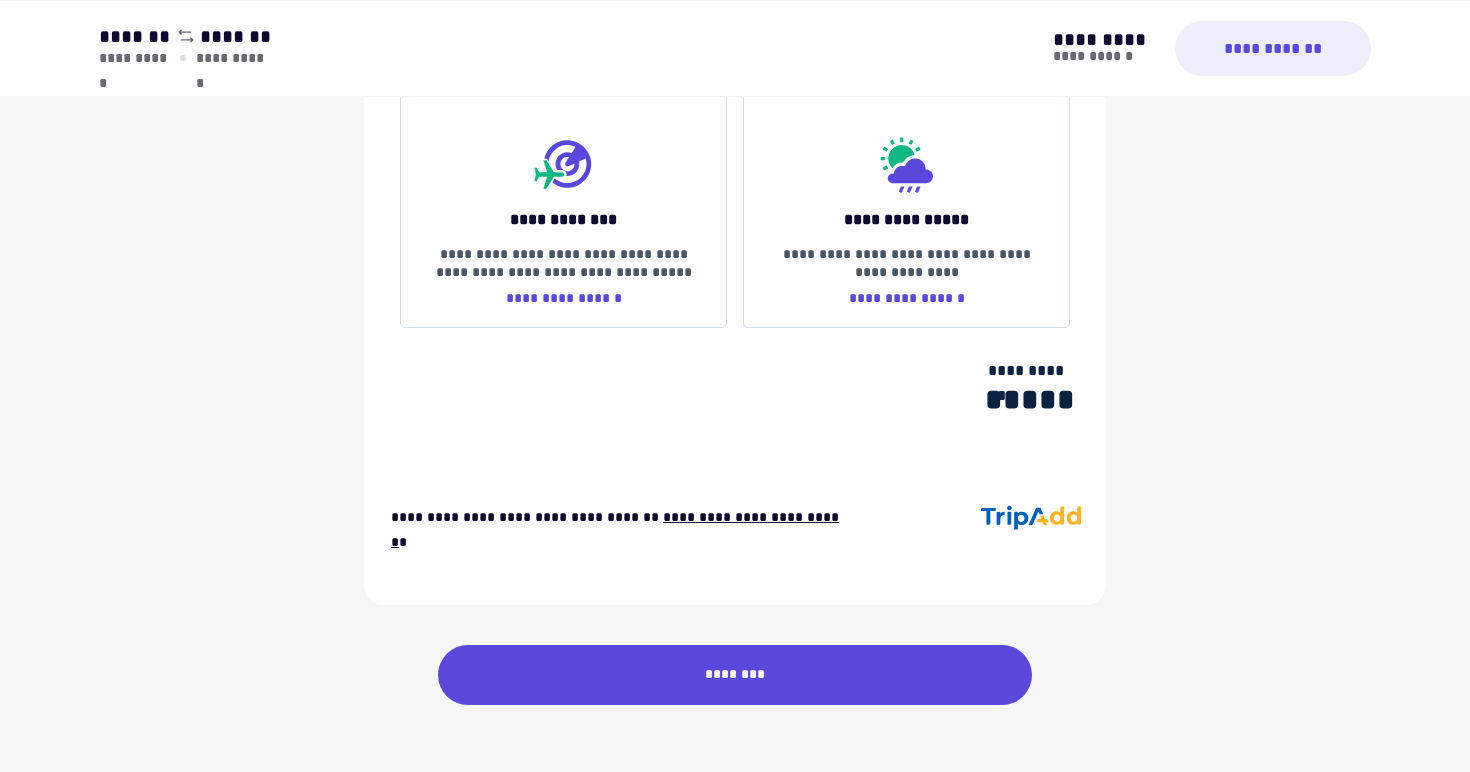 scroll, scrollTop: 2231, scrollLeft: 0, axis: vertical 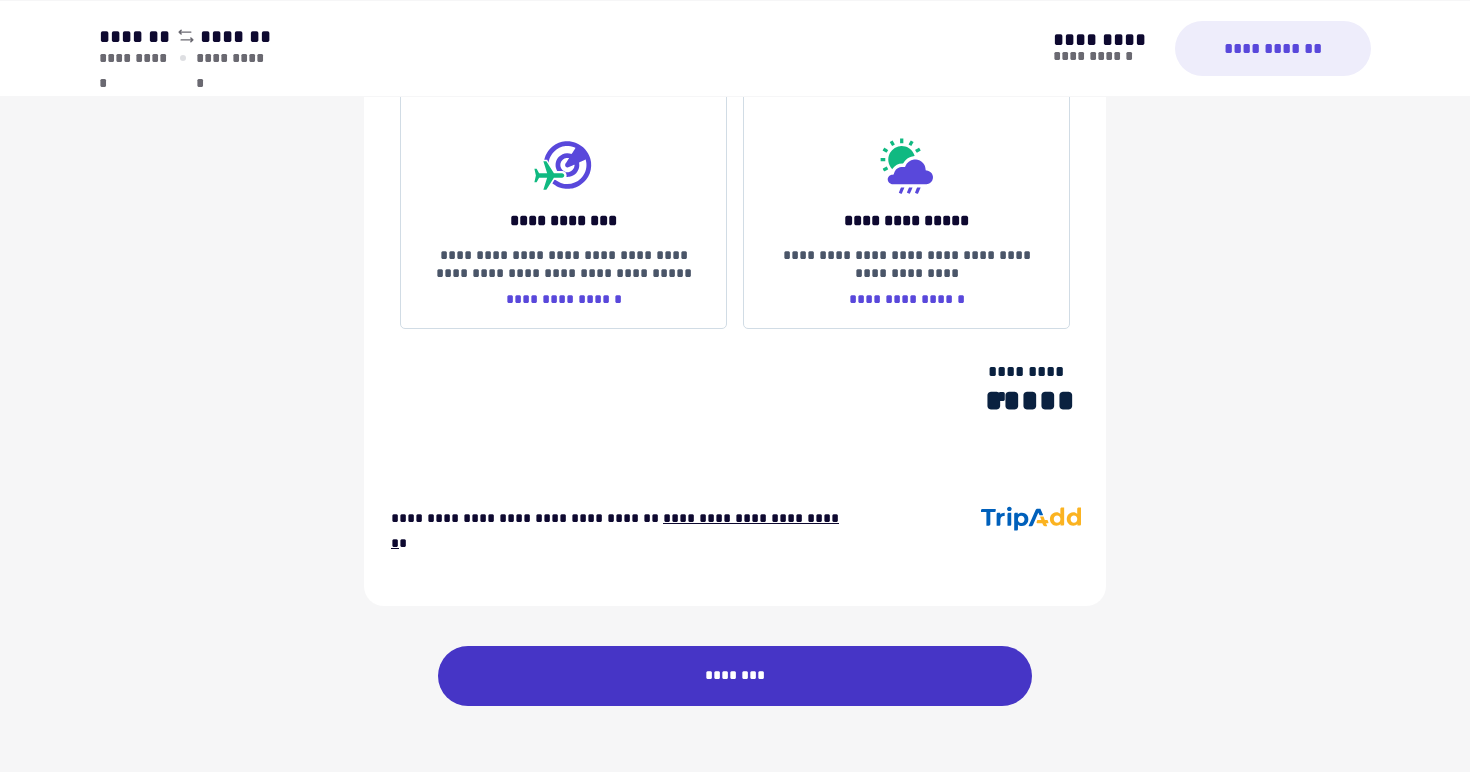 click on "********" at bounding box center (735, 676) 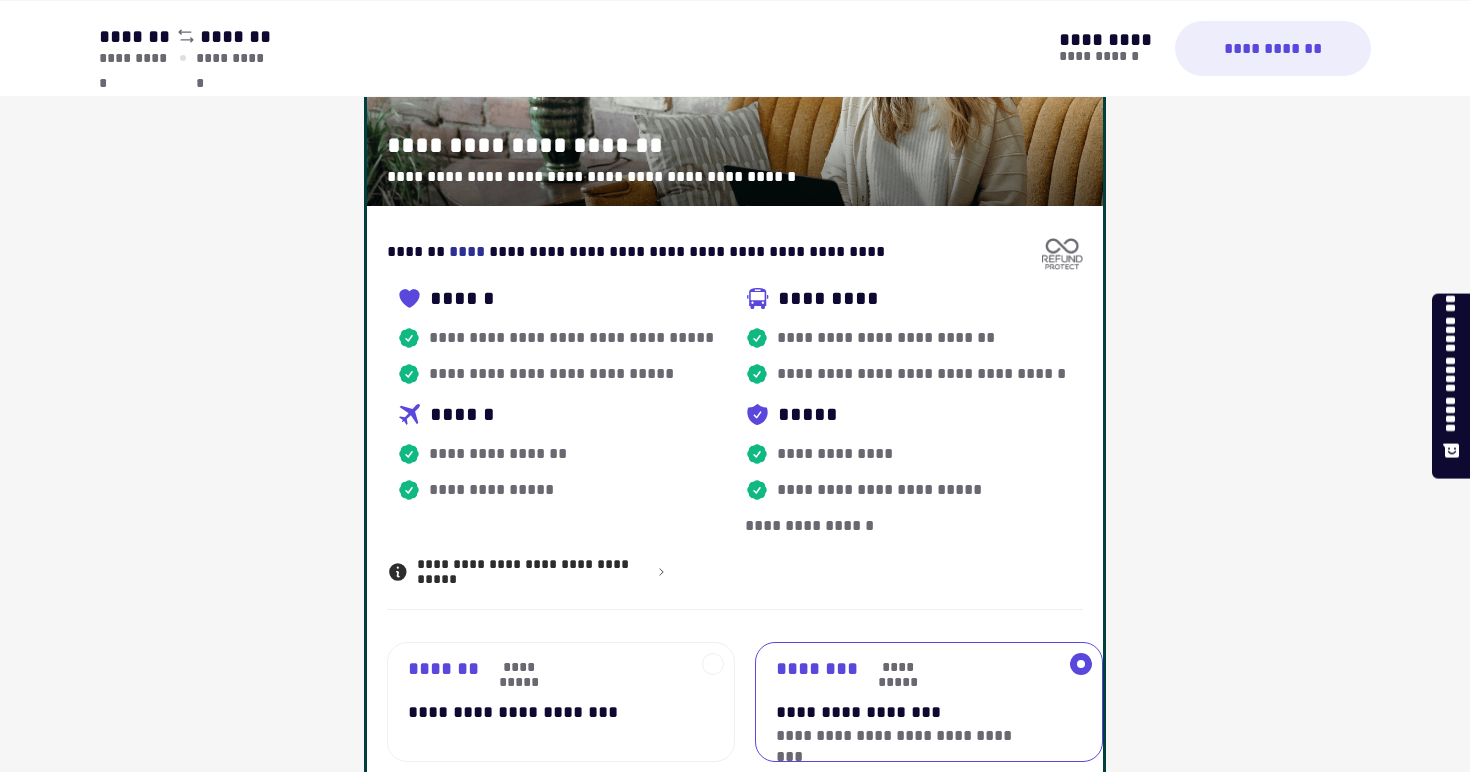 scroll, scrollTop: 684, scrollLeft: 0, axis: vertical 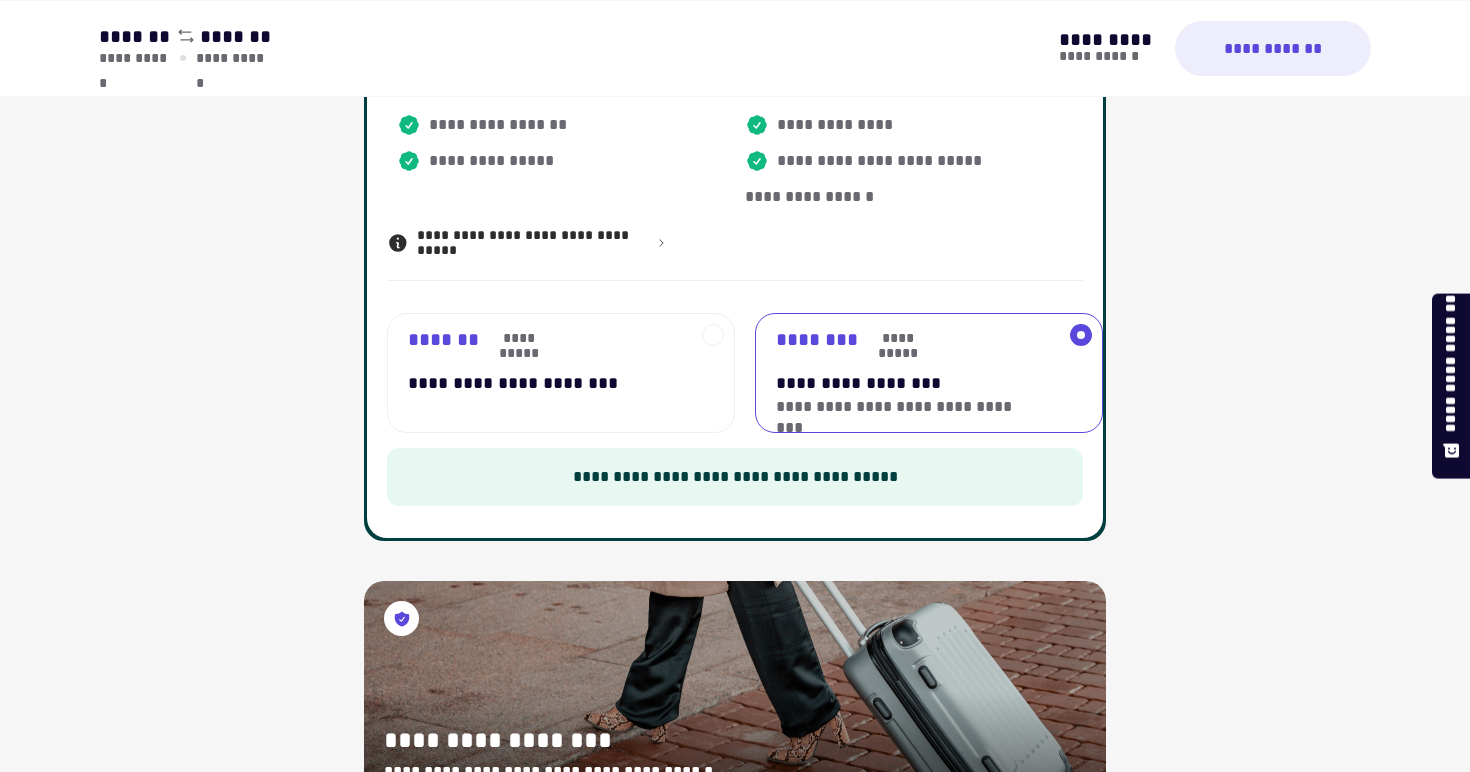 click on "**********" at bounding box center (540, 383) 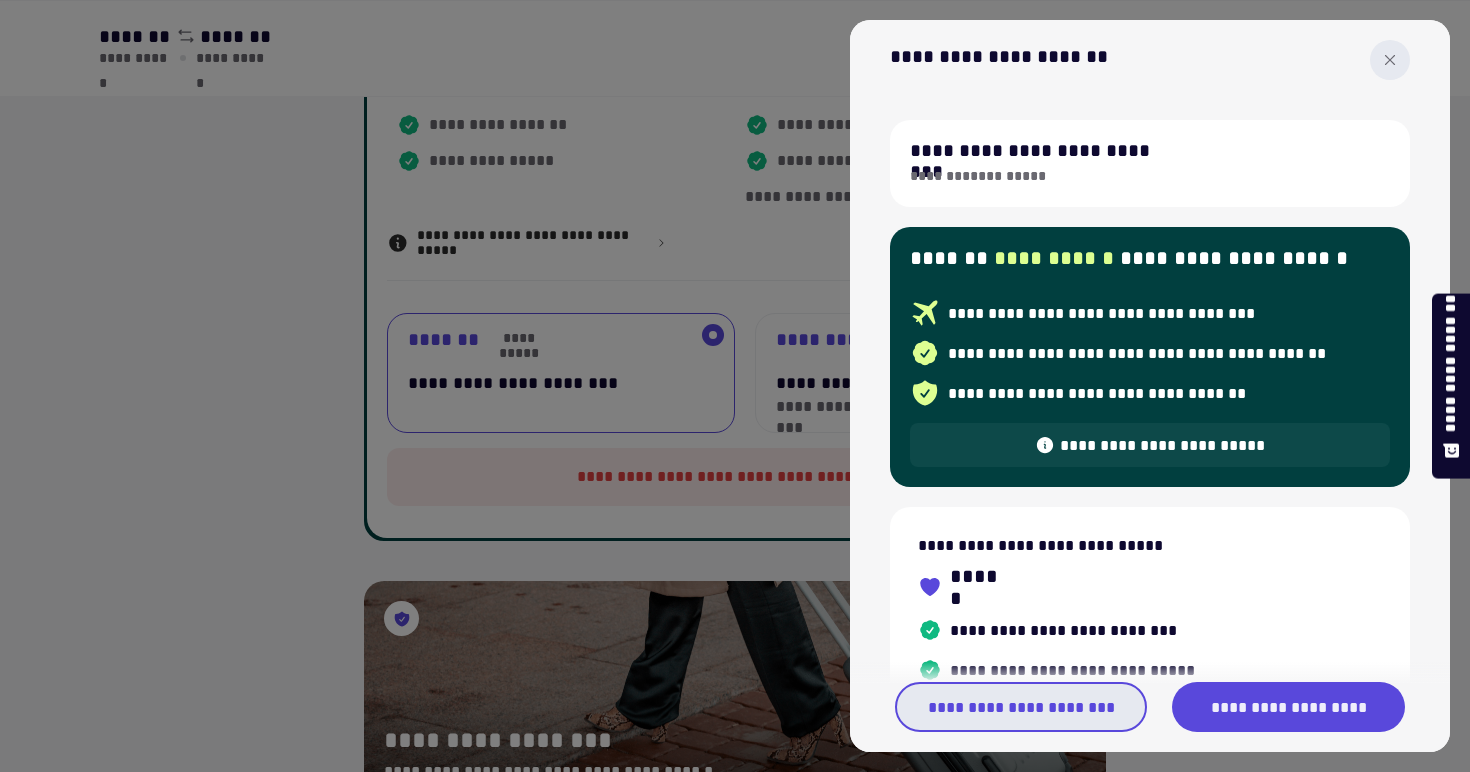 click on "**********" at bounding box center [1021, 707] 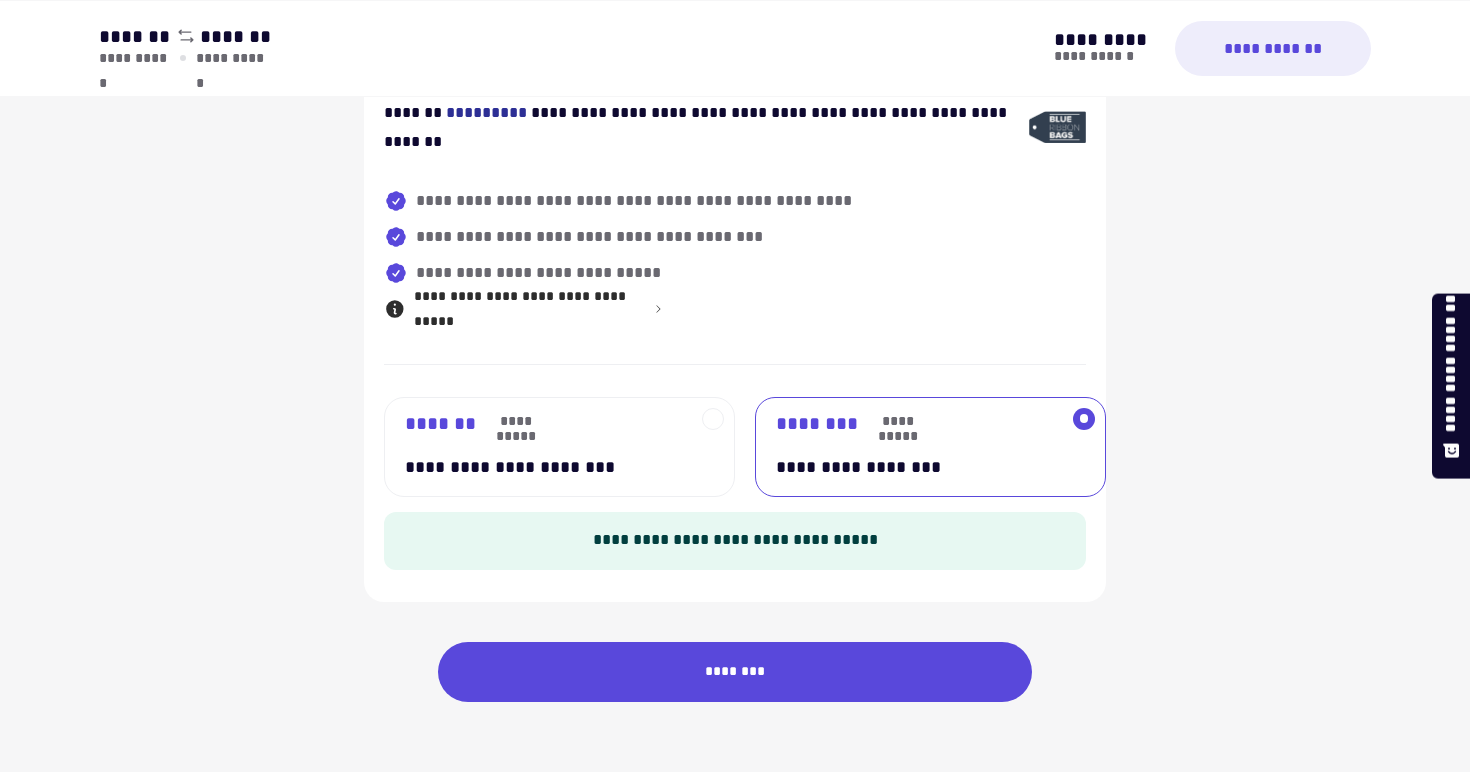 scroll, scrollTop: 1433, scrollLeft: 0, axis: vertical 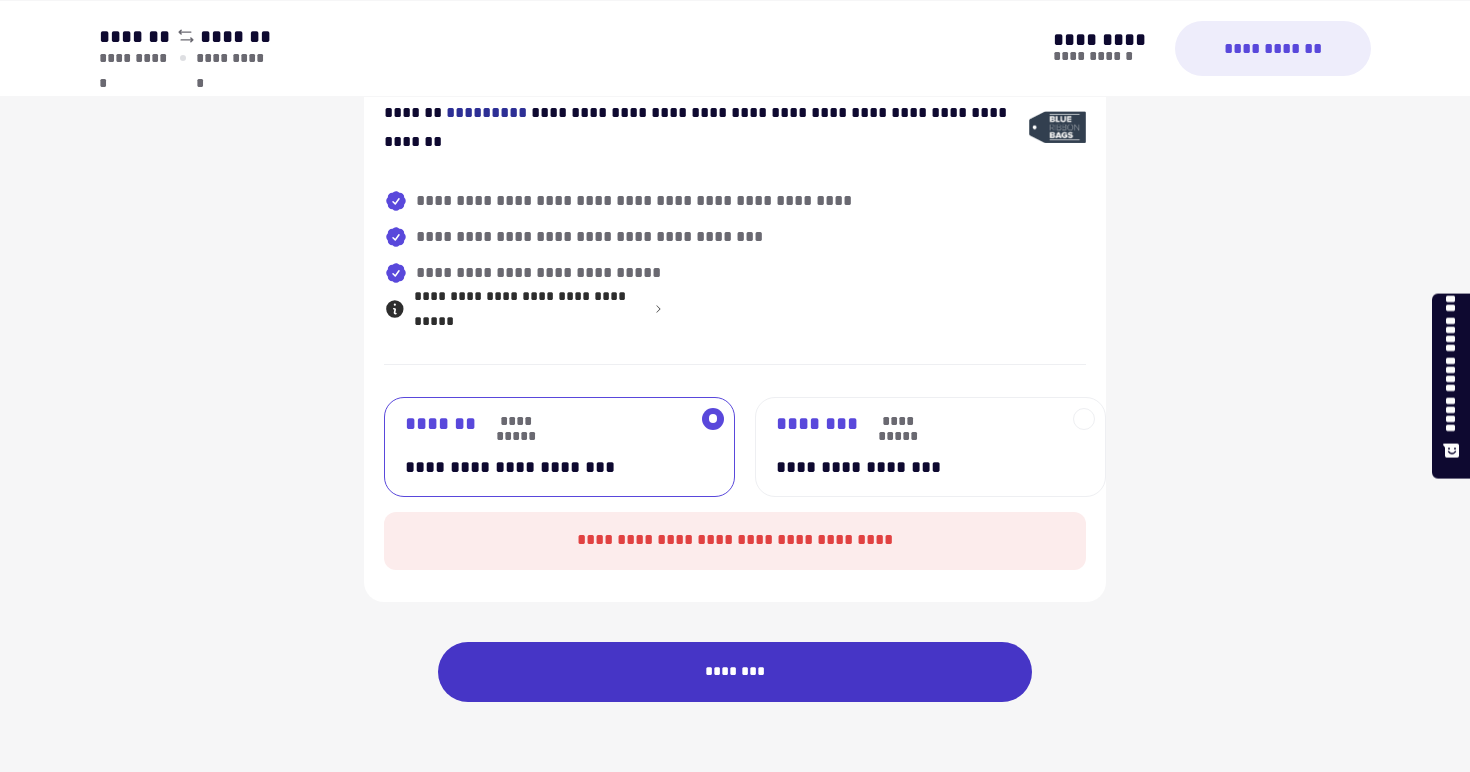 click on "********" at bounding box center (735, 672) 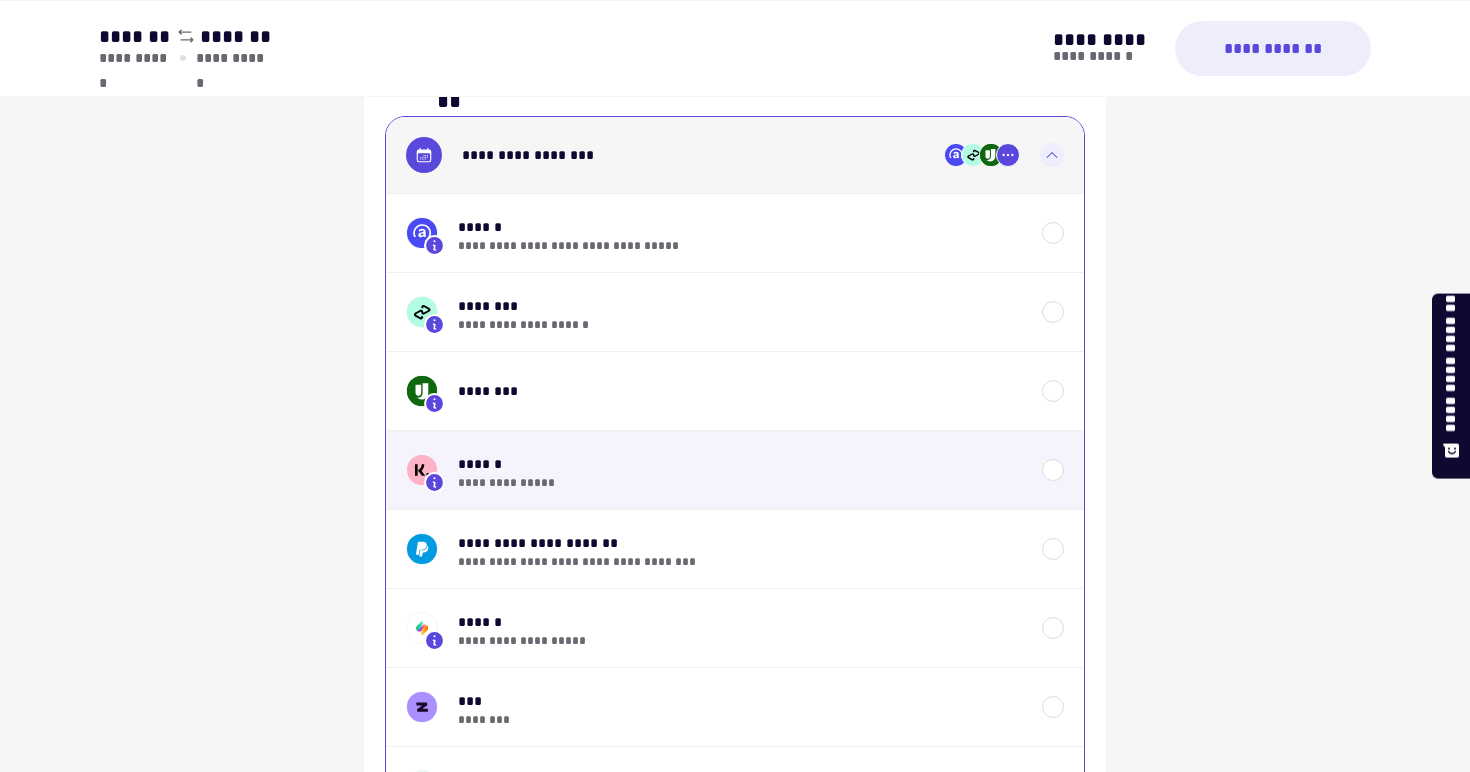 scroll, scrollTop: 1284, scrollLeft: 0, axis: vertical 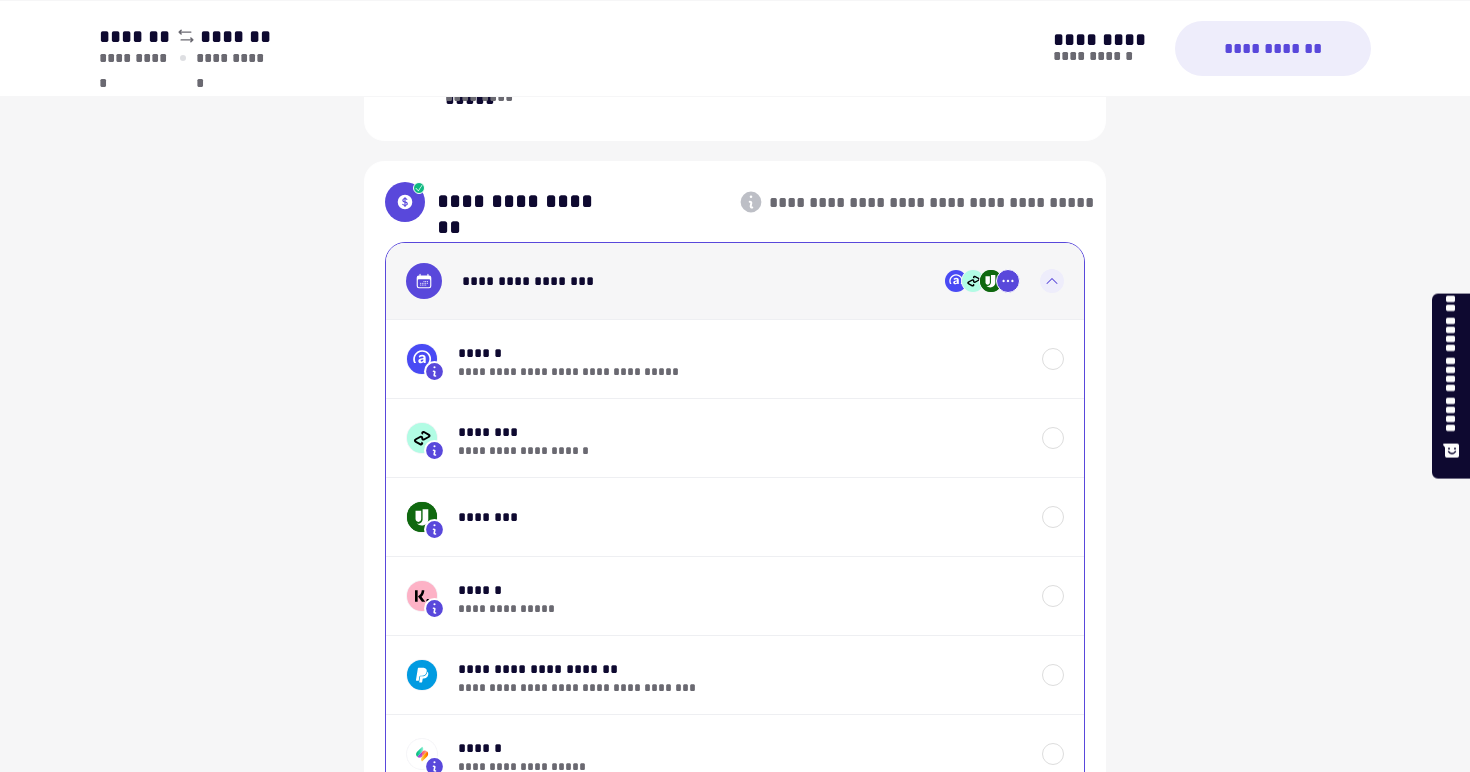 click 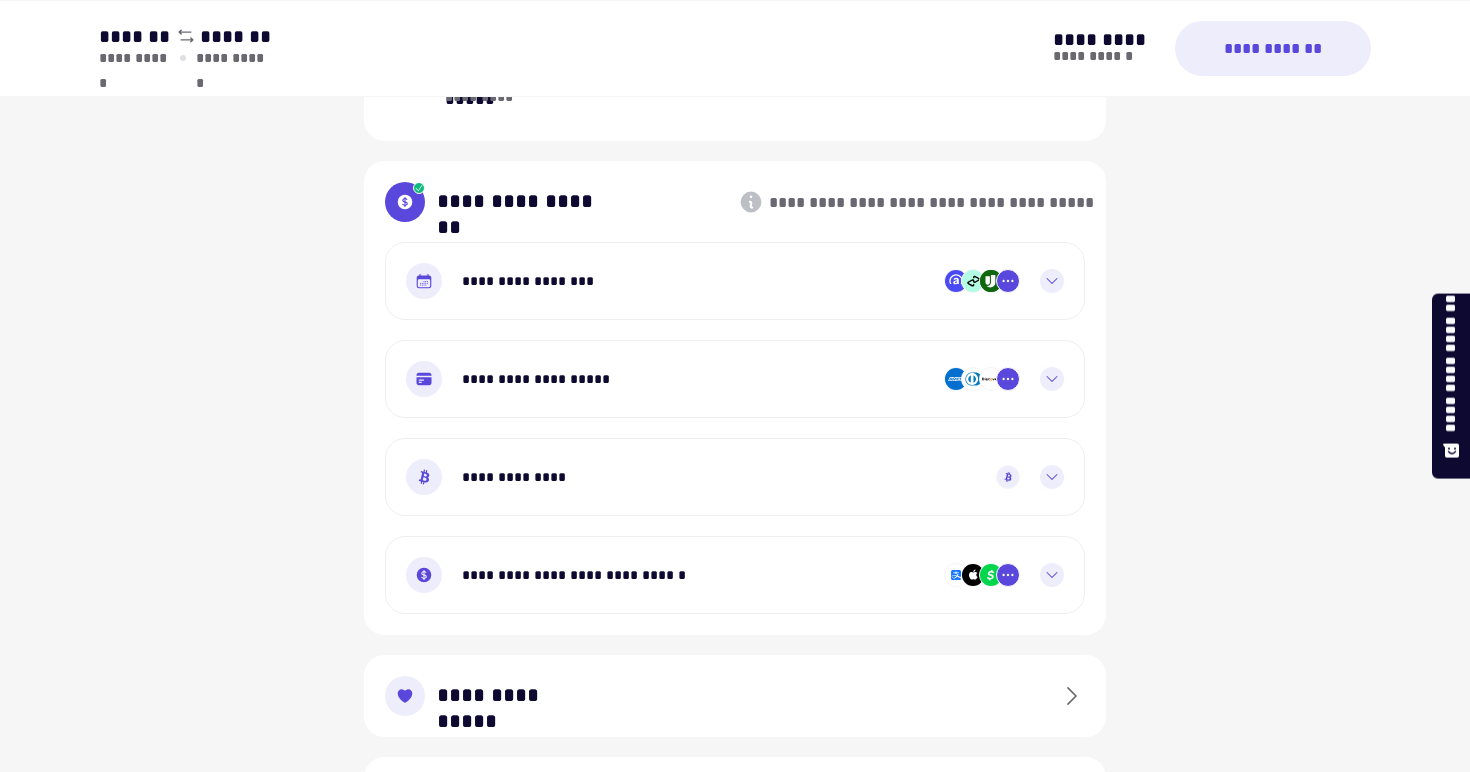 click 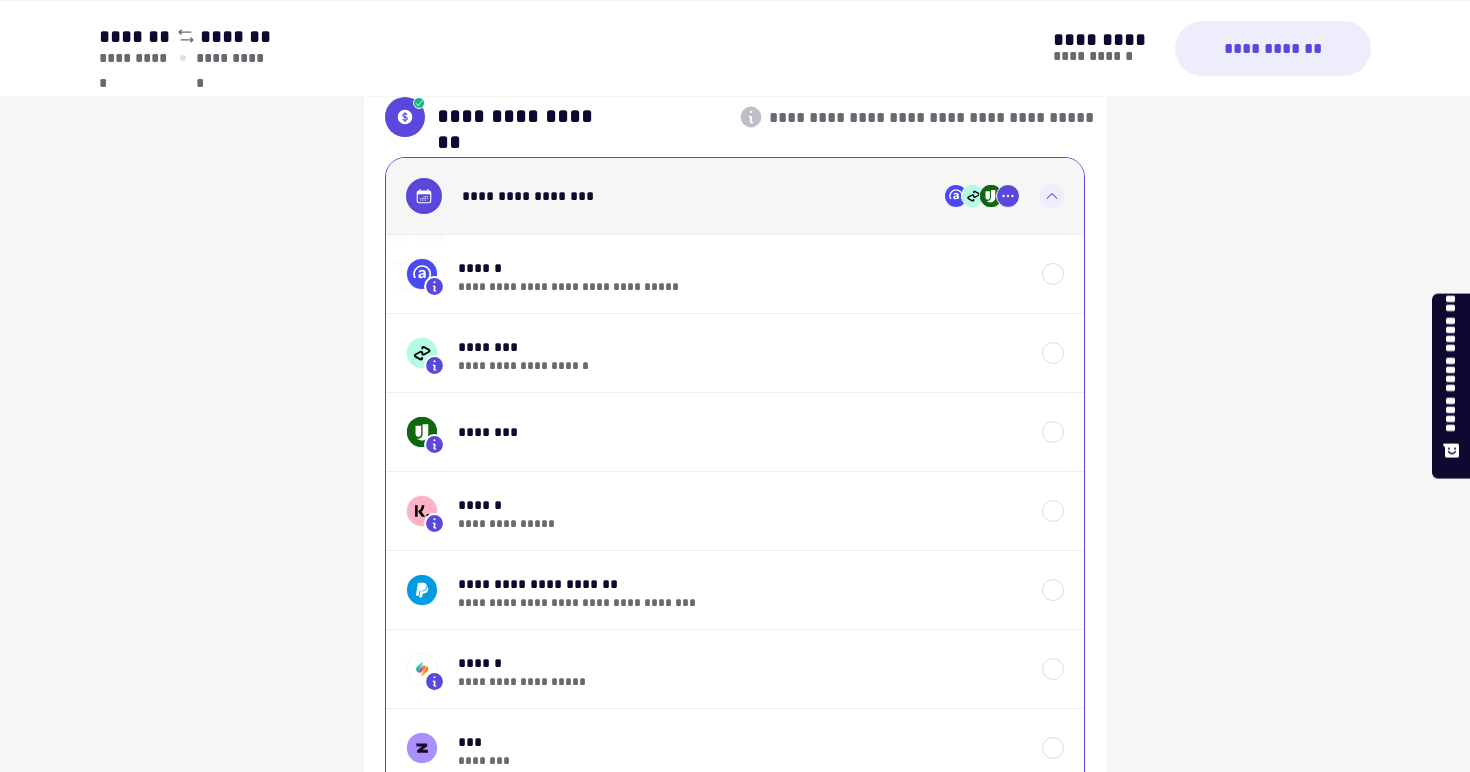 scroll, scrollTop: 1473, scrollLeft: 0, axis: vertical 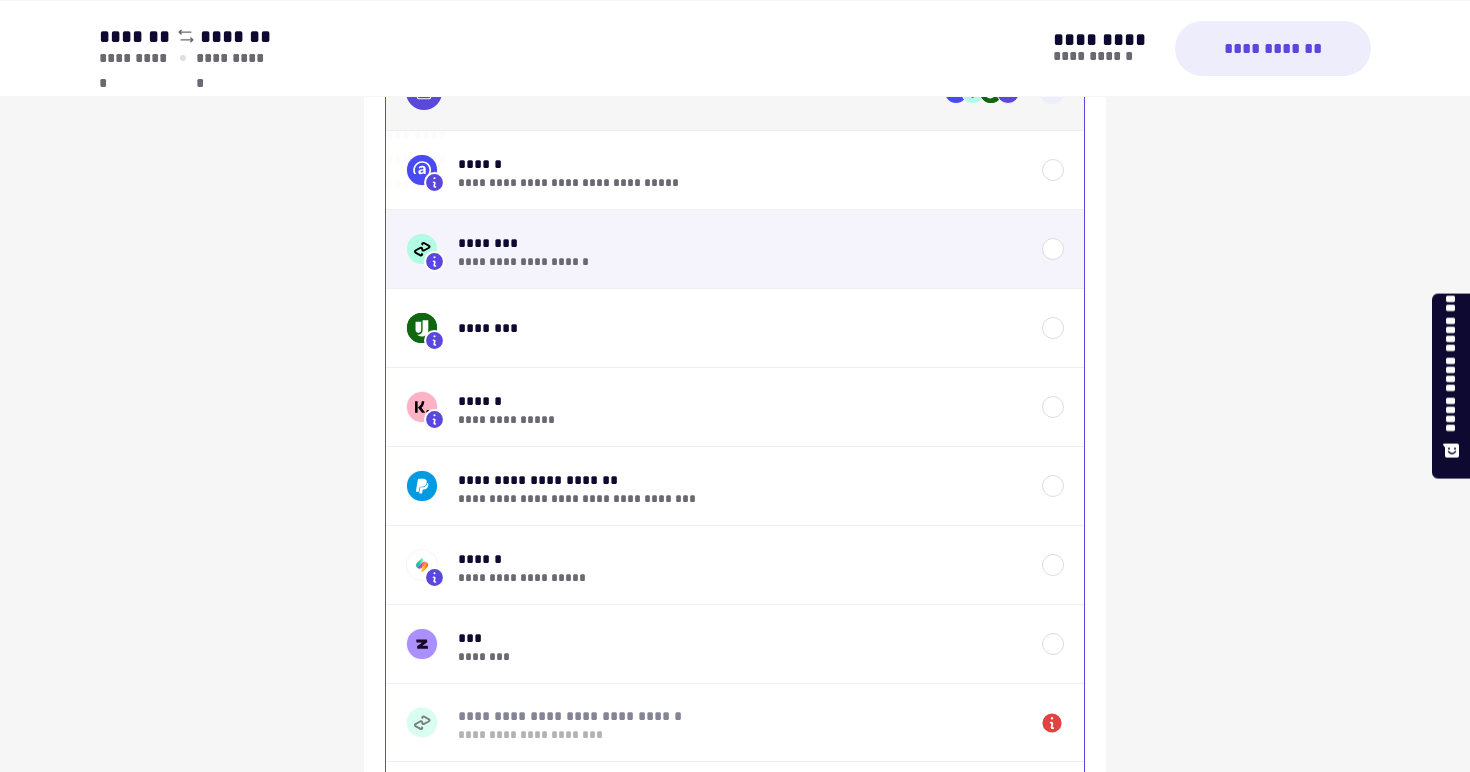 click on "**********" at bounding box center (735, 248) 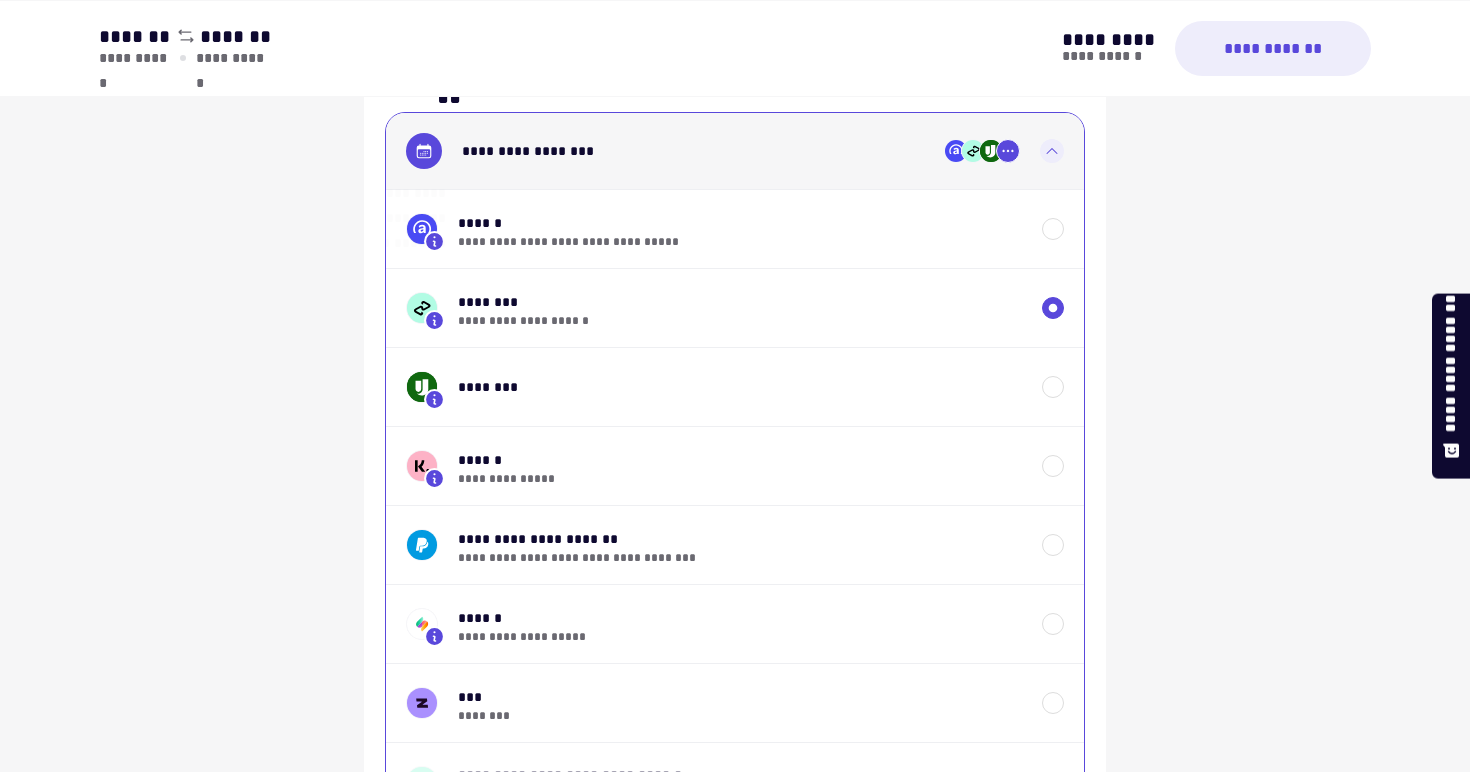 scroll, scrollTop: 1409, scrollLeft: 0, axis: vertical 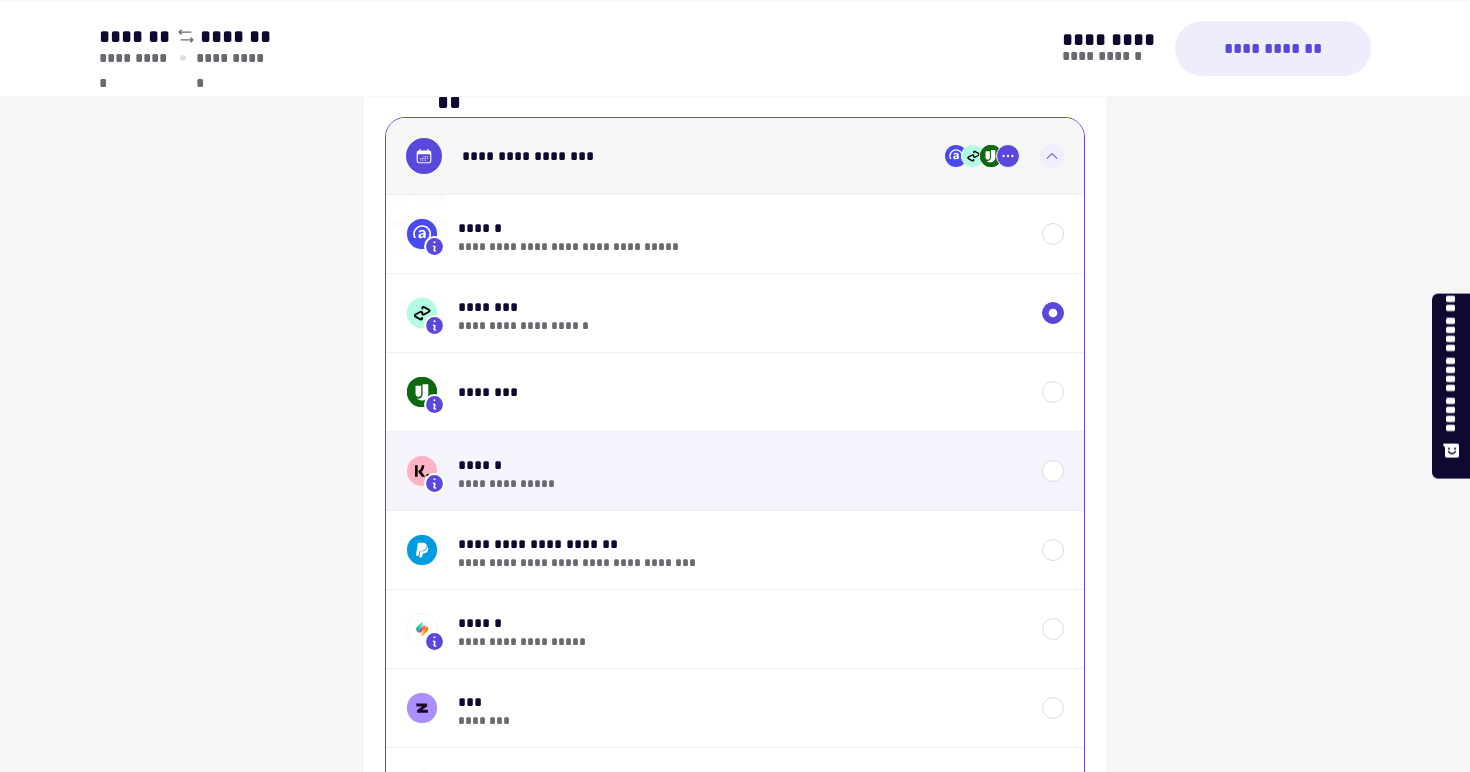 click on "********" at bounding box center (740, 465) 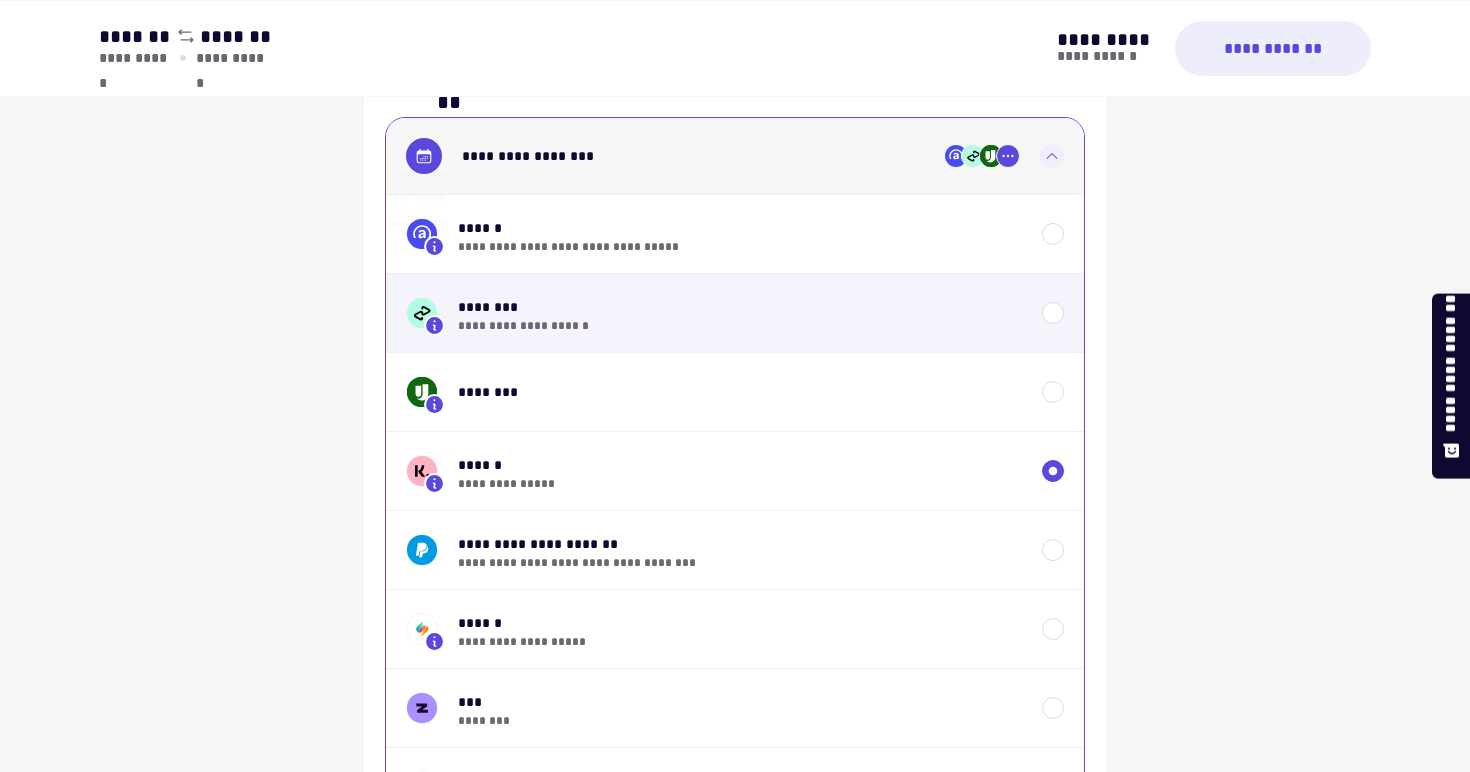 click on "**********" at bounding box center [740, 326] 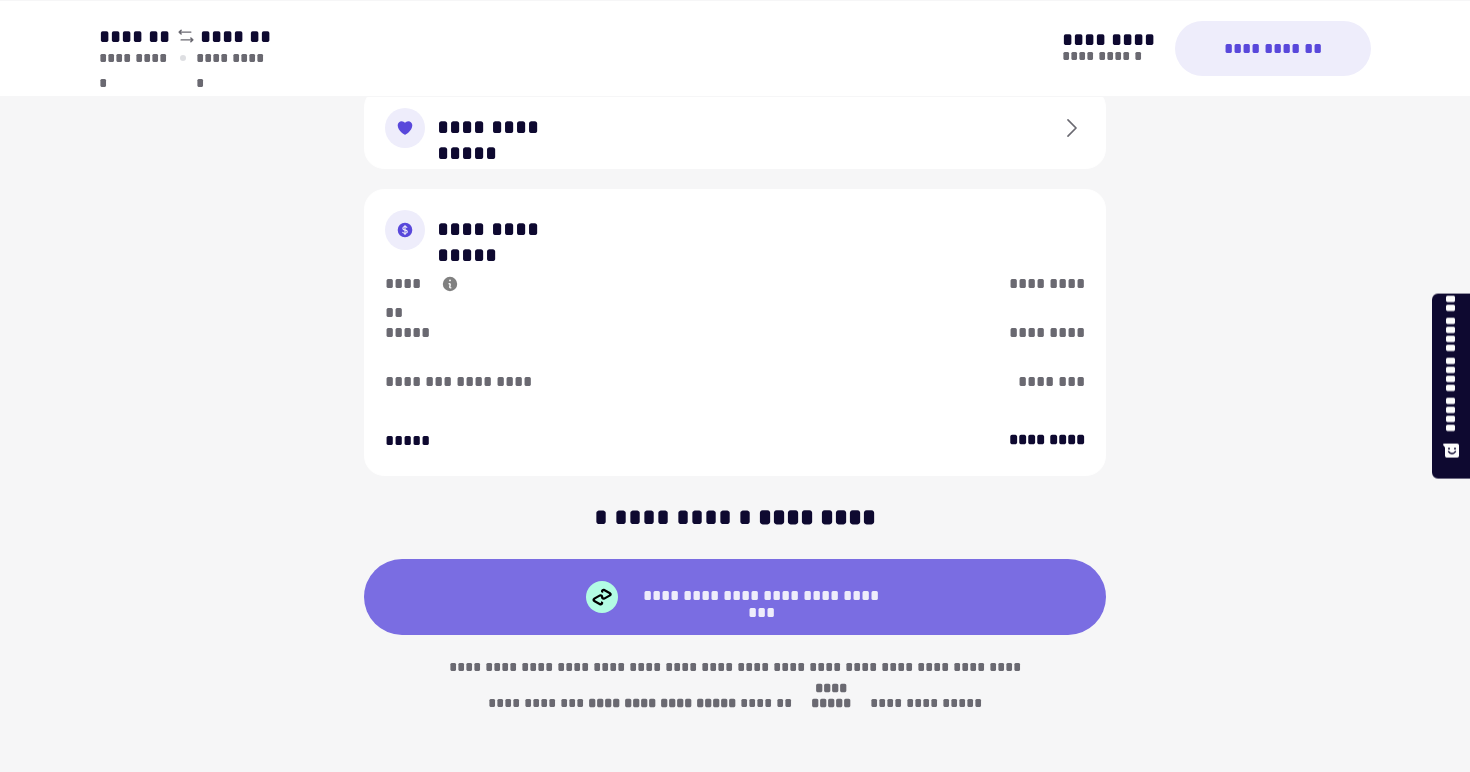 click on "**********" at bounding box center [735, 597] 